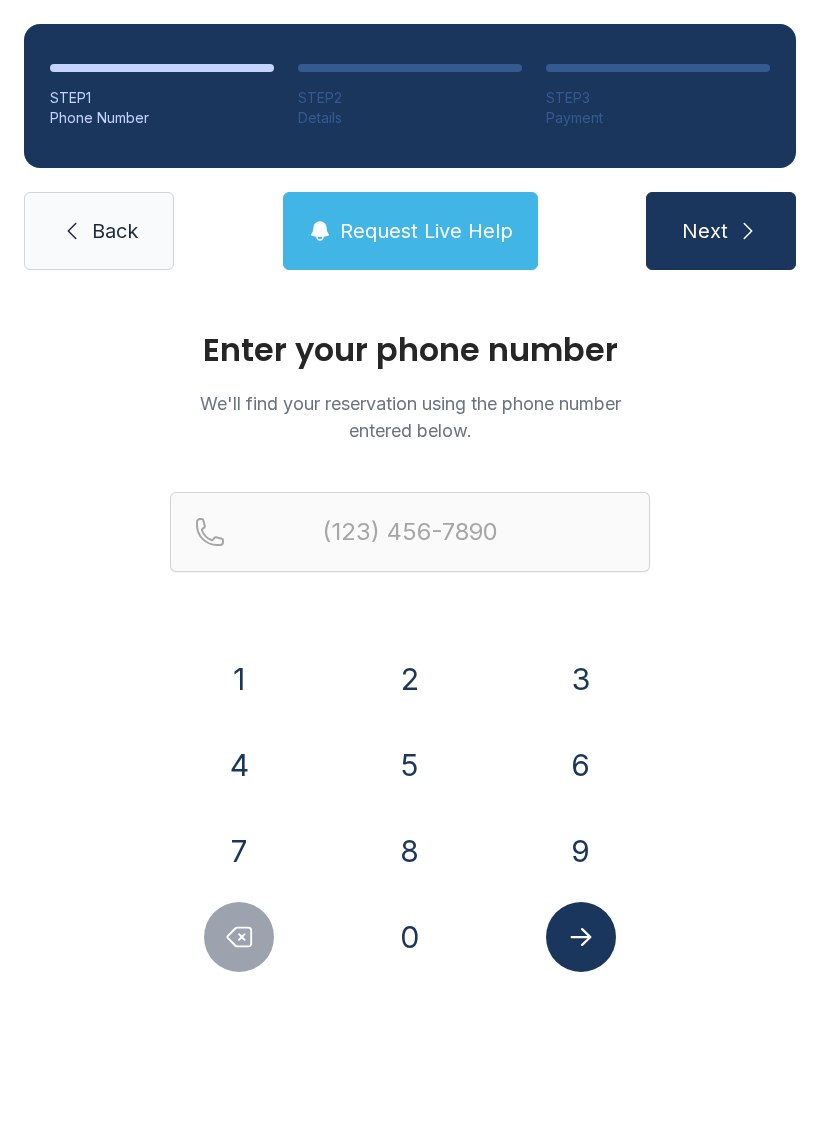 scroll, scrollTop: 0, scrollLeft: 0, axis: both 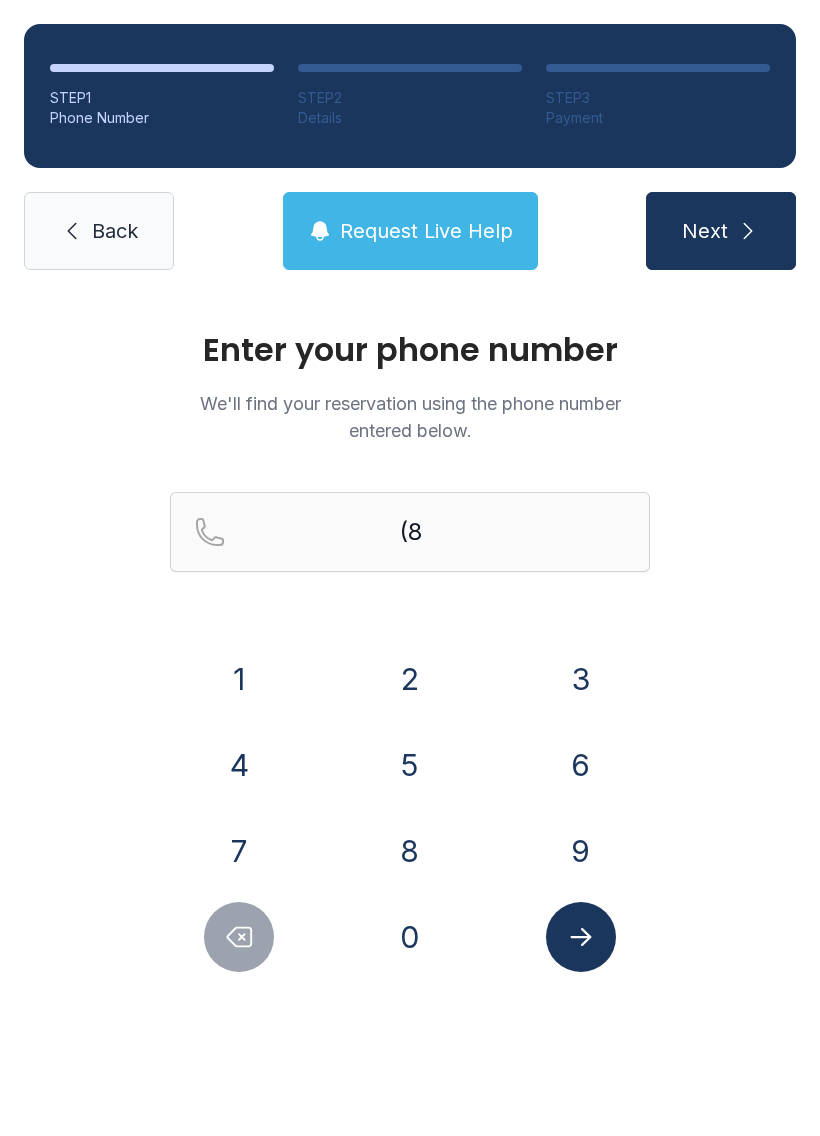 click on "6" at bounding box center (581, 765) 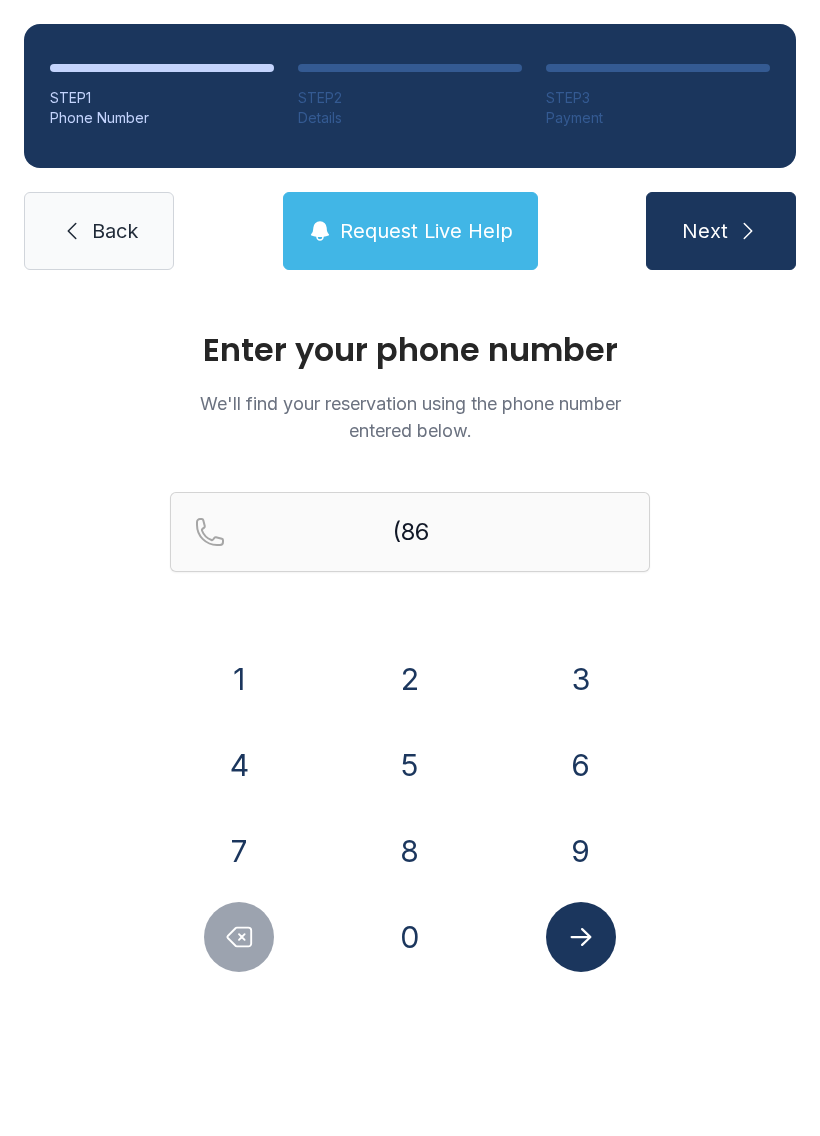 click on "3" at bounding box center (581, 679) 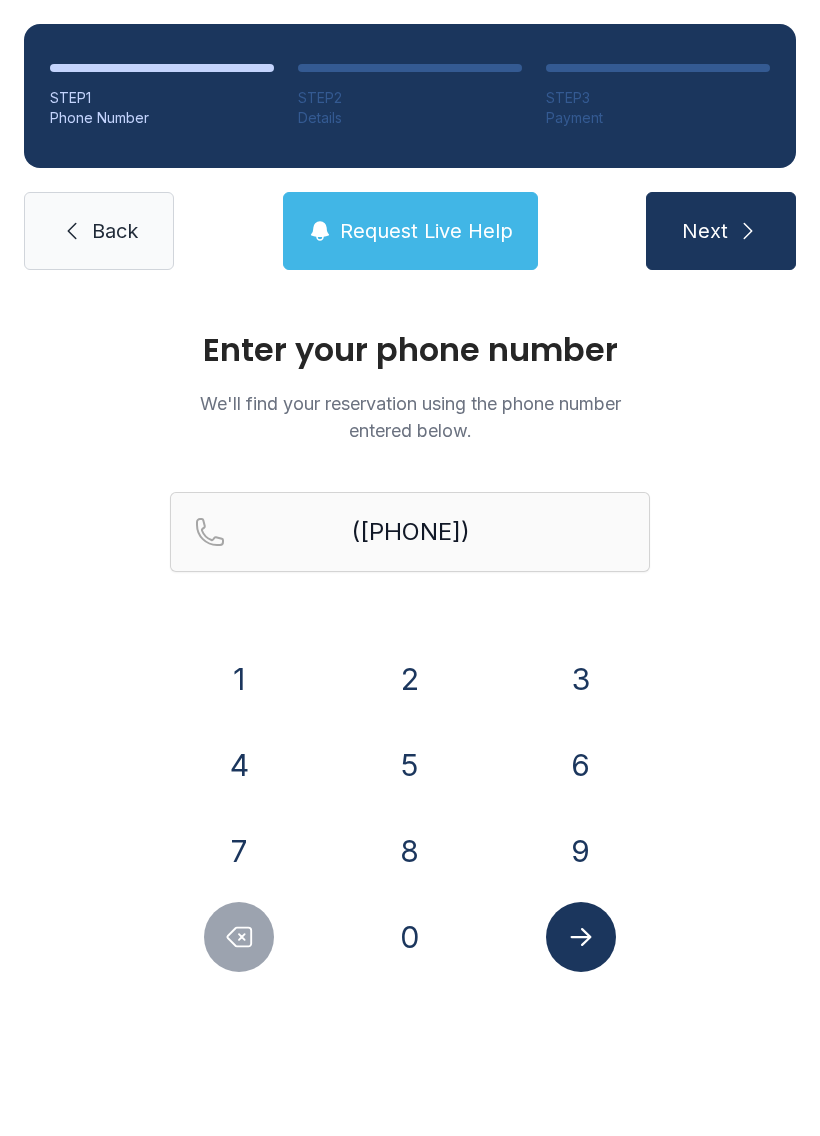 click on "3" at bounding box center (581, 679) 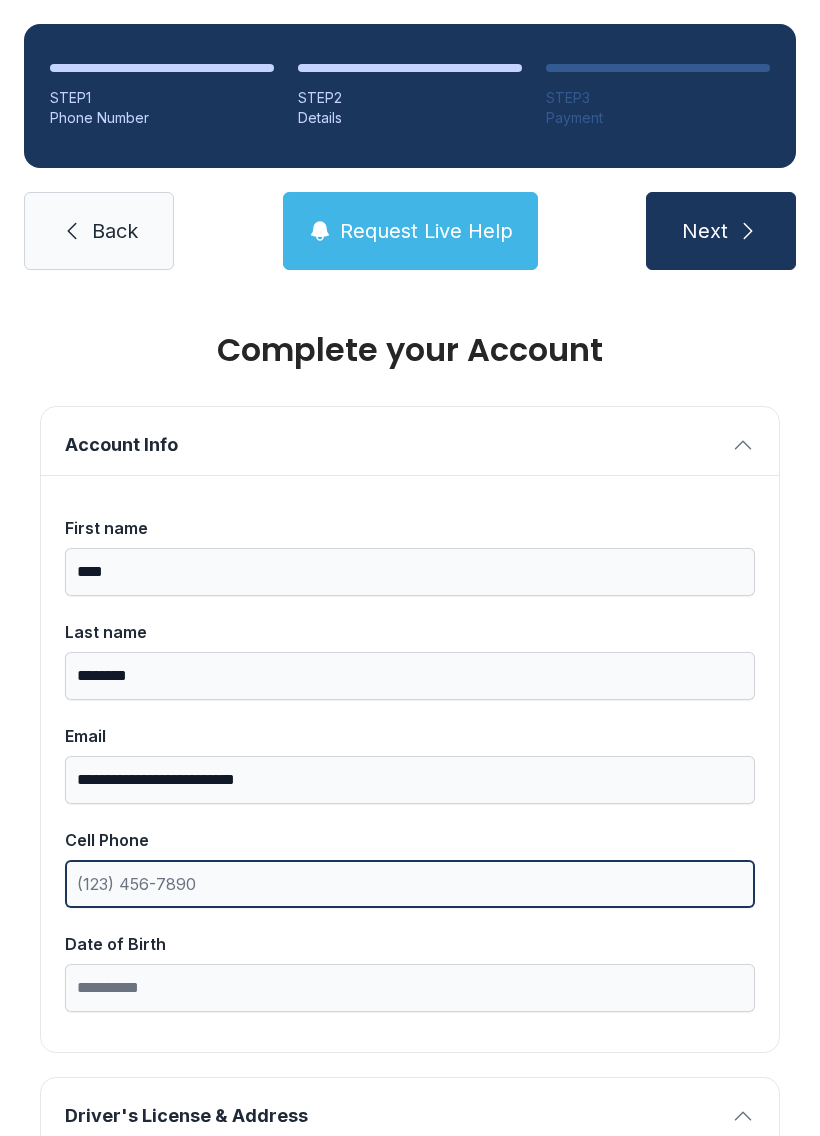 click on "Cell Phone" at bounding box center (410, 884) 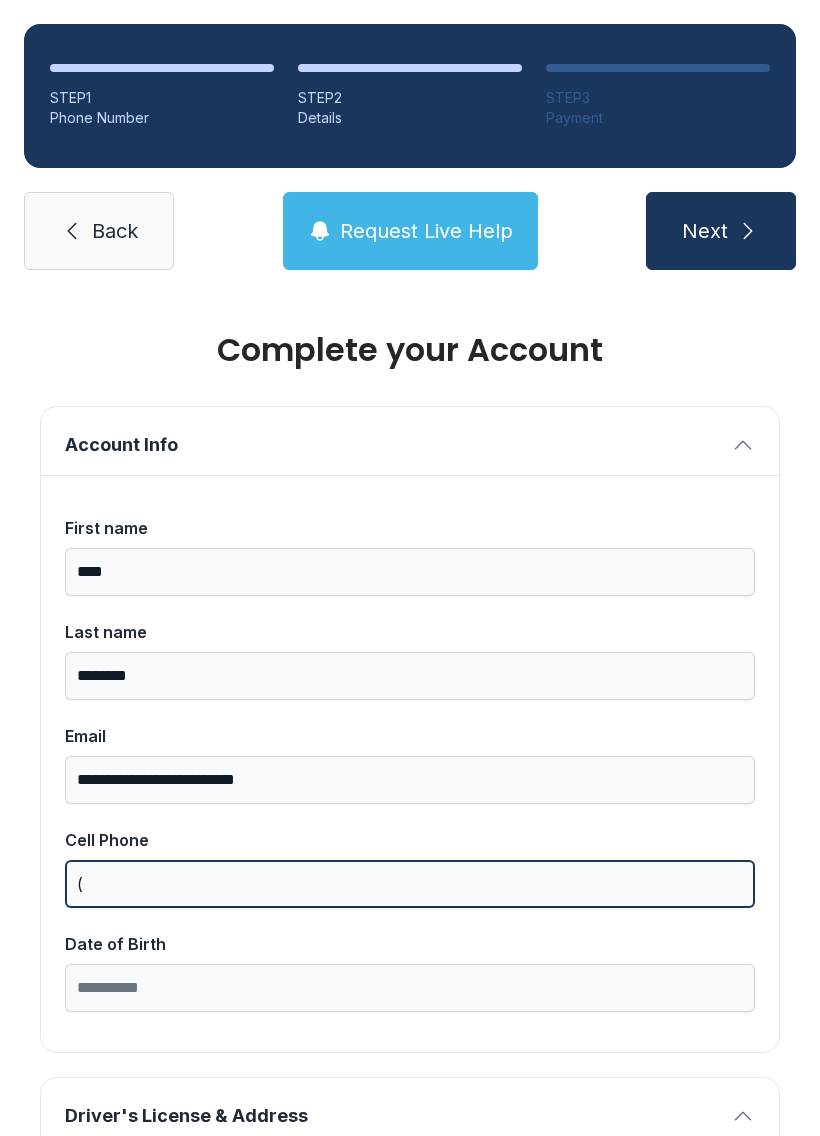 scroll, scrollTop: 44, scrollLeft: 0, axis: vertical 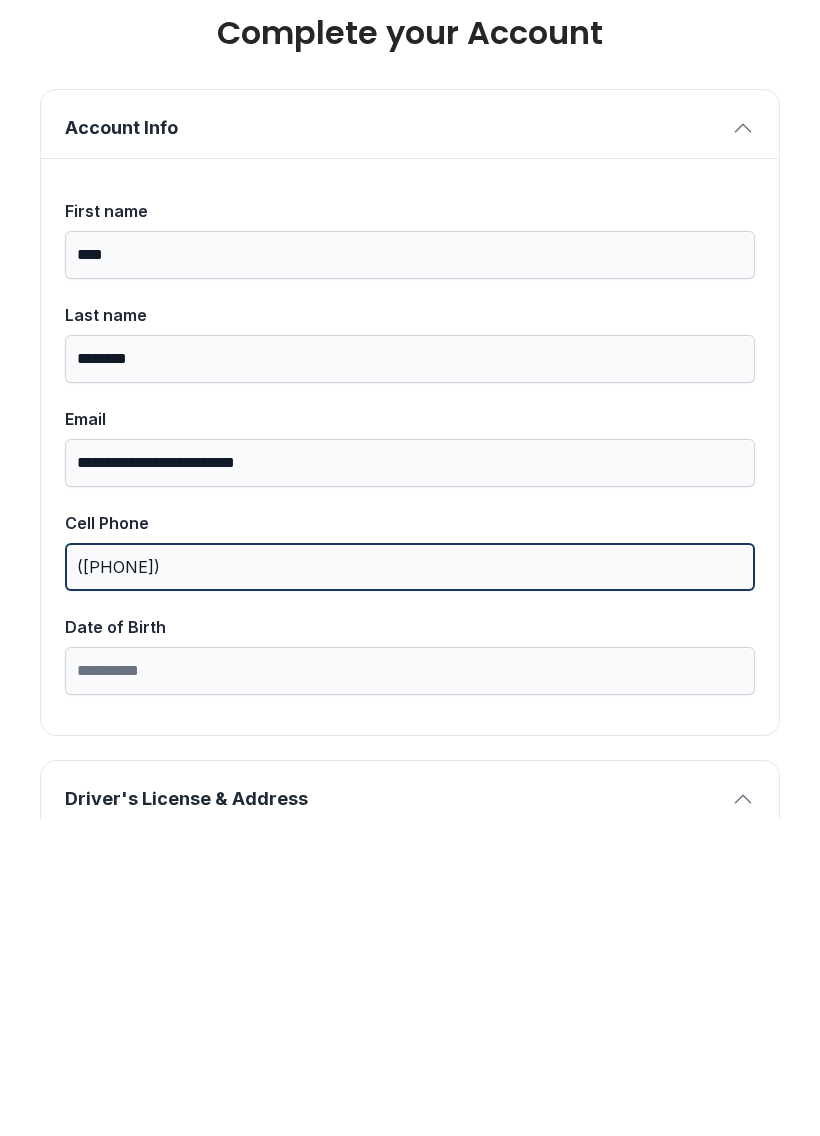 type on "([PHONE])" 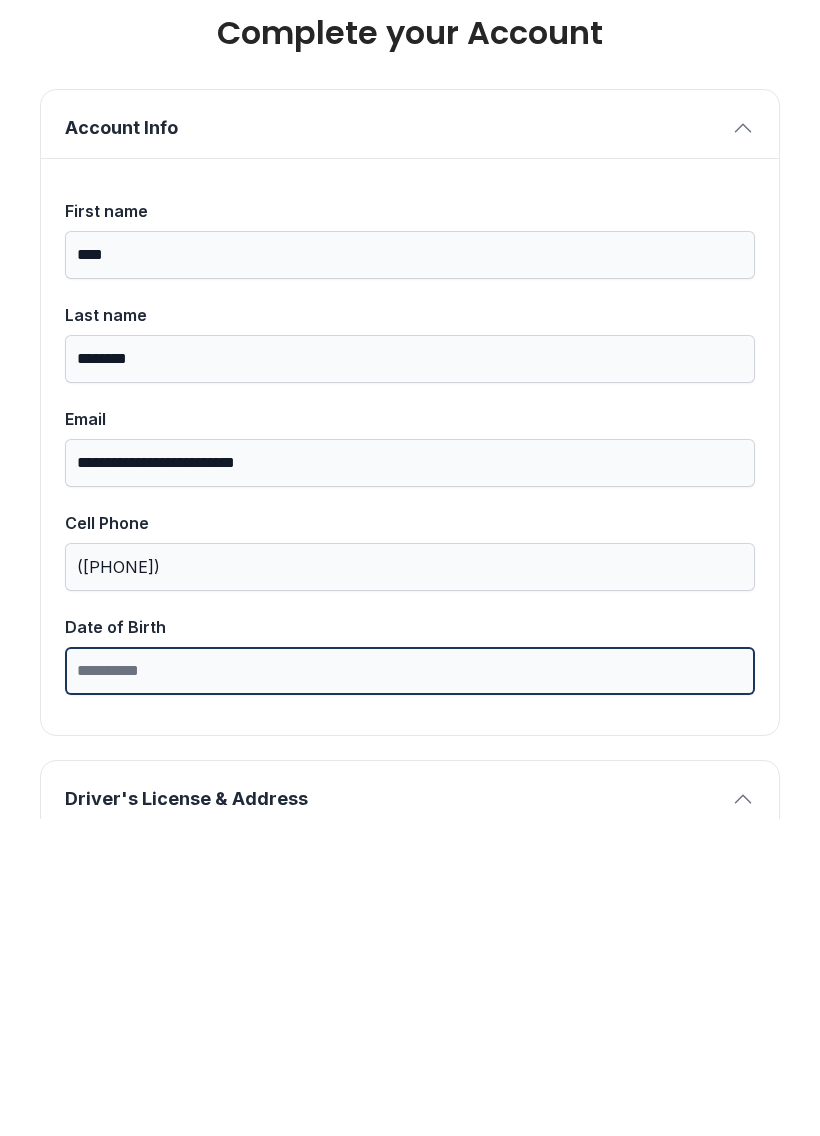 click on "Date of Birth" at bounding box center [410, 988] 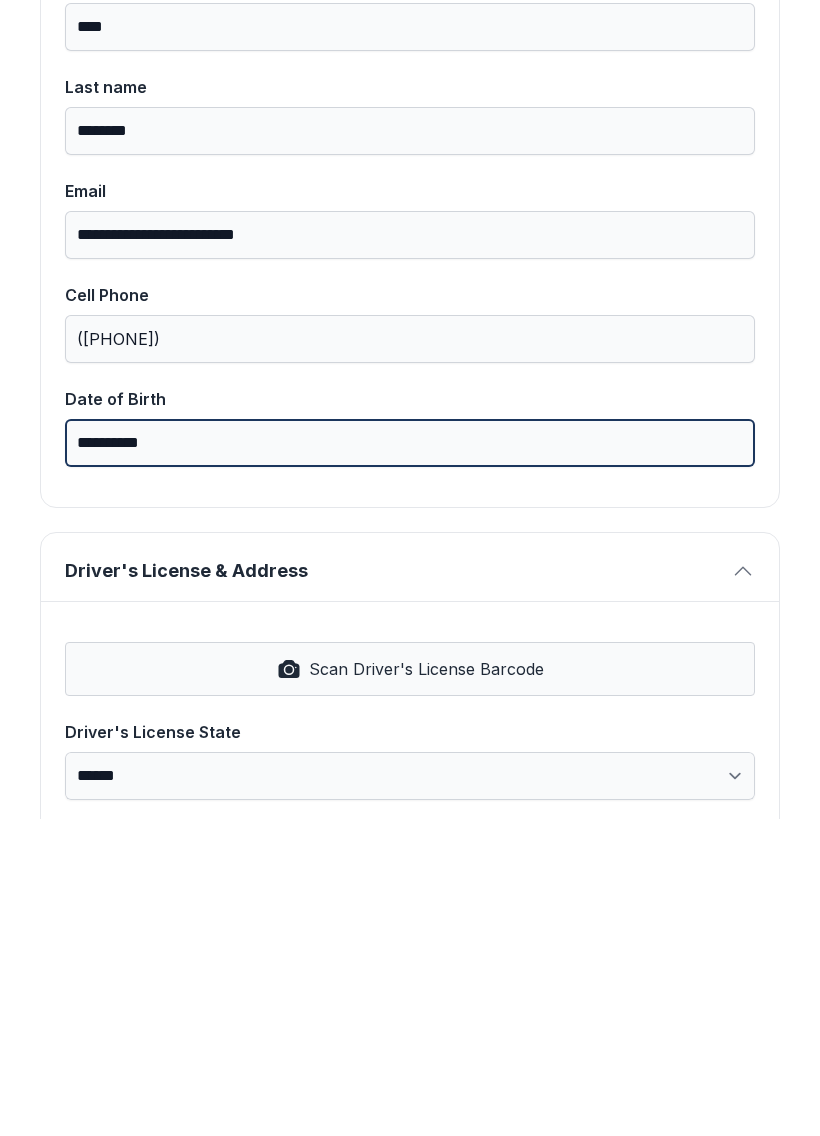 scroll, scrollTop: 227, scrollLeft: 0, axis: vertical 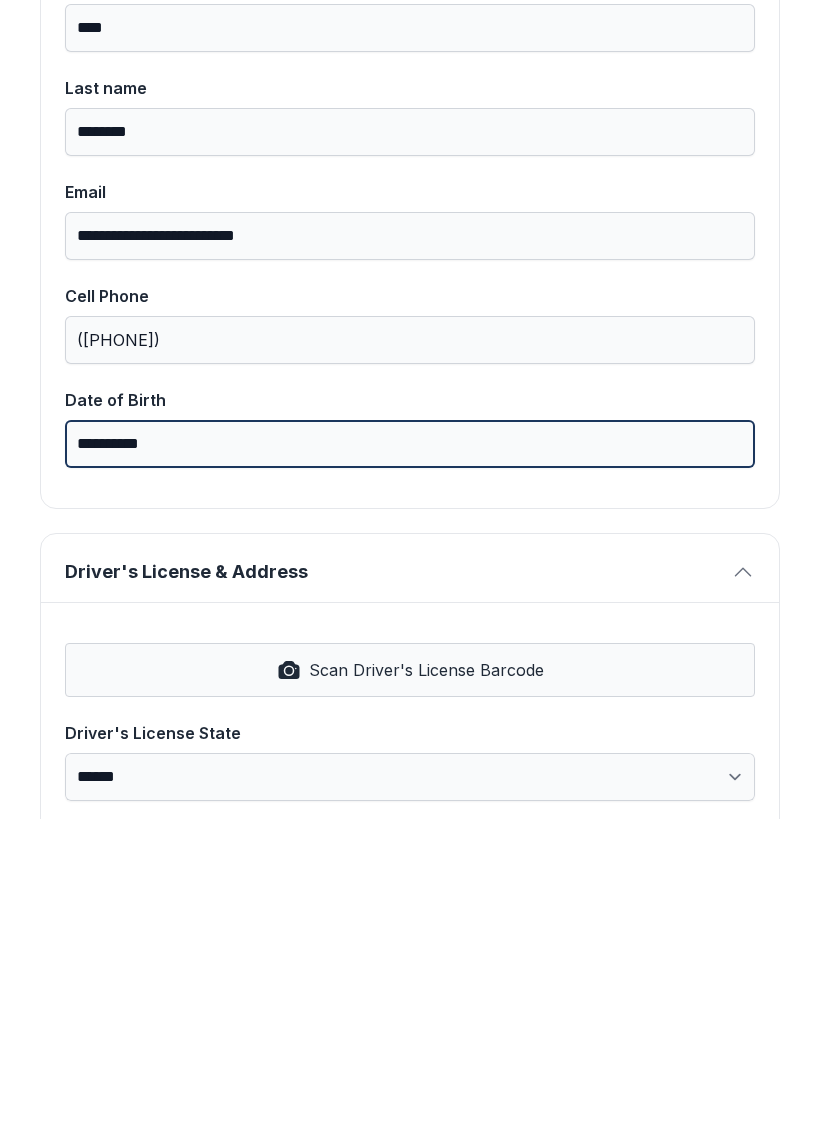type on "**********" 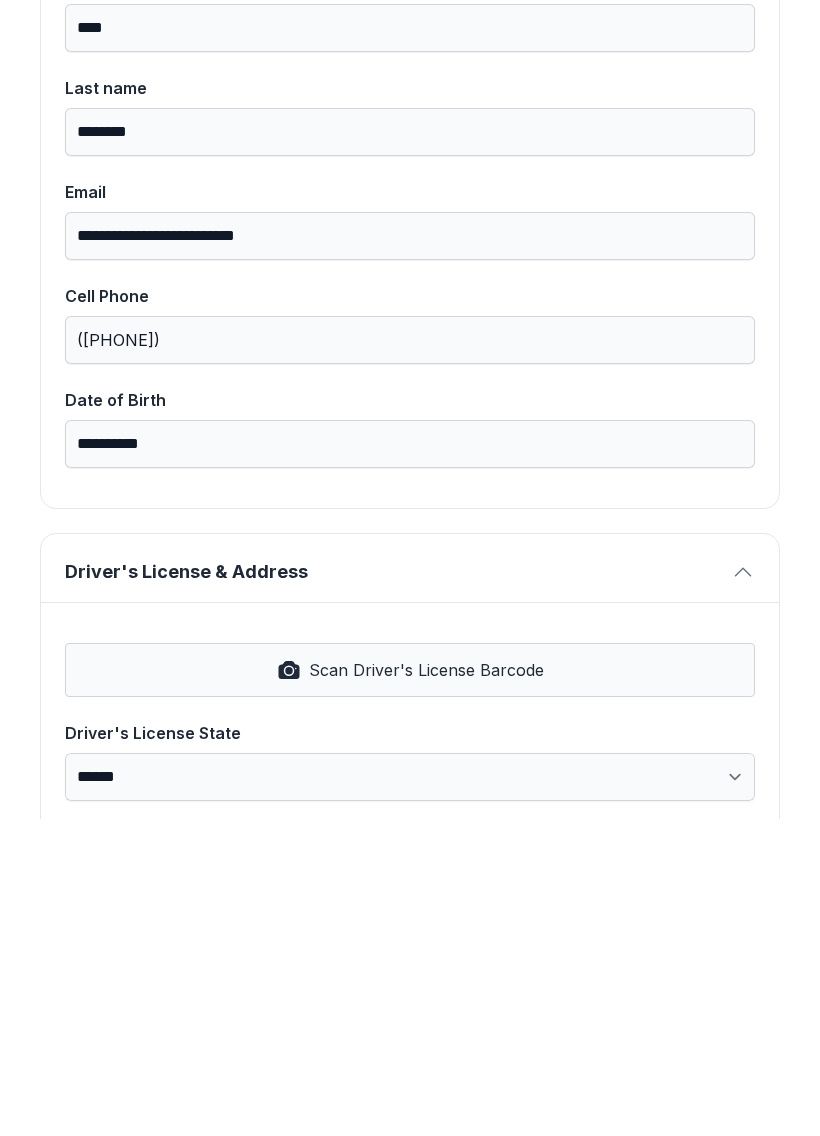 click on "Scan Driver's License Barcode" at bounding box center [410, 987] 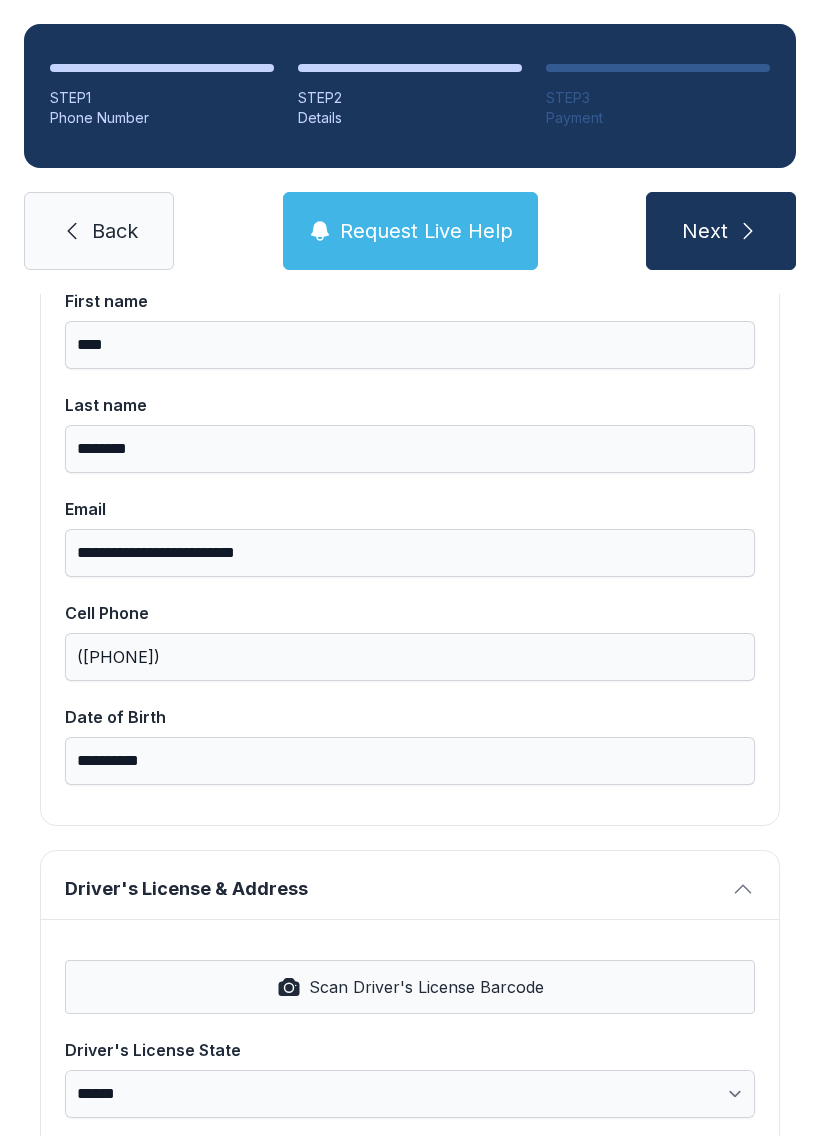 select on "**" 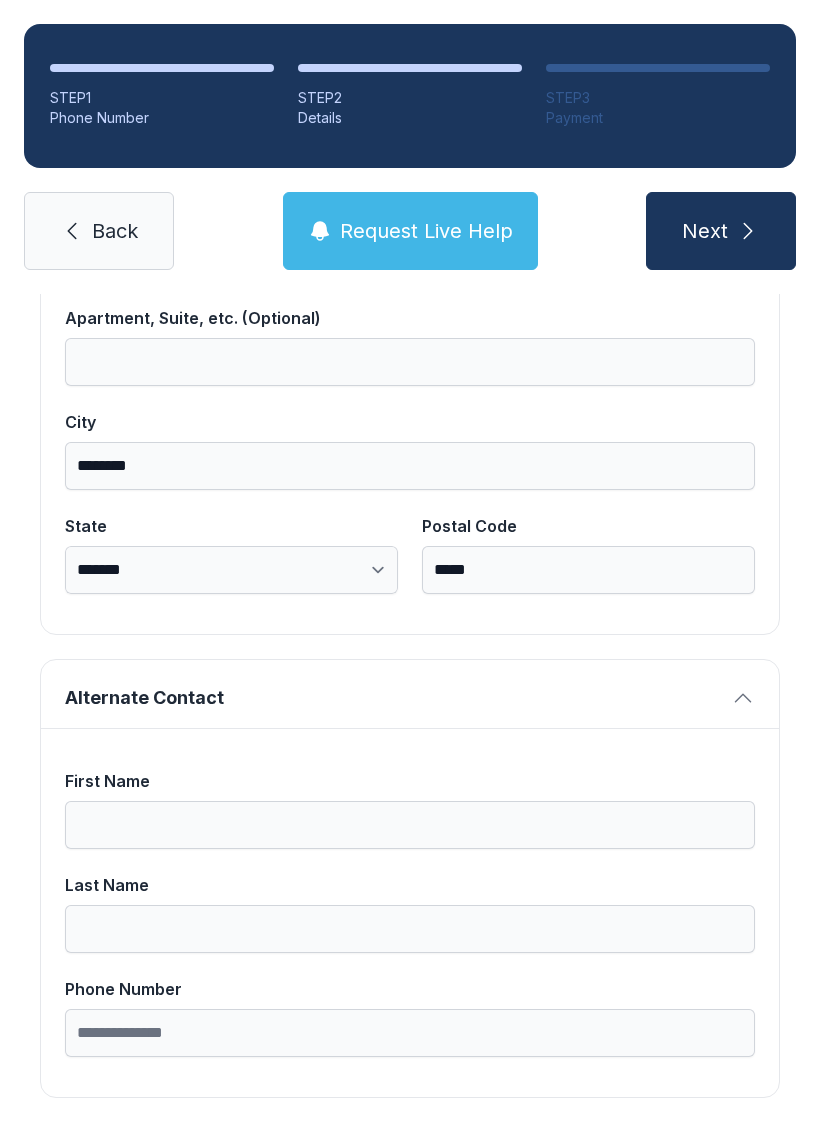 scroll, scrollTop: 1269, scrollLeft: 0, axis: vertical 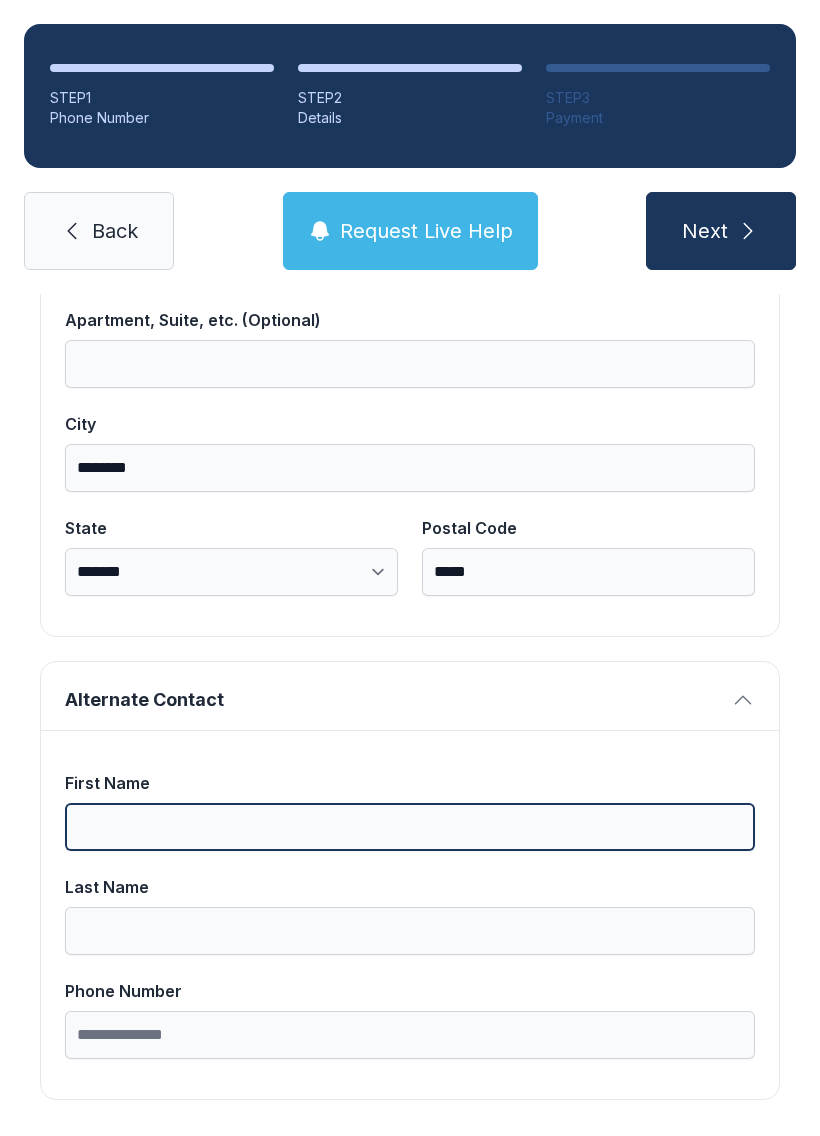 click on "First Name" at bounding box center [410, 827] 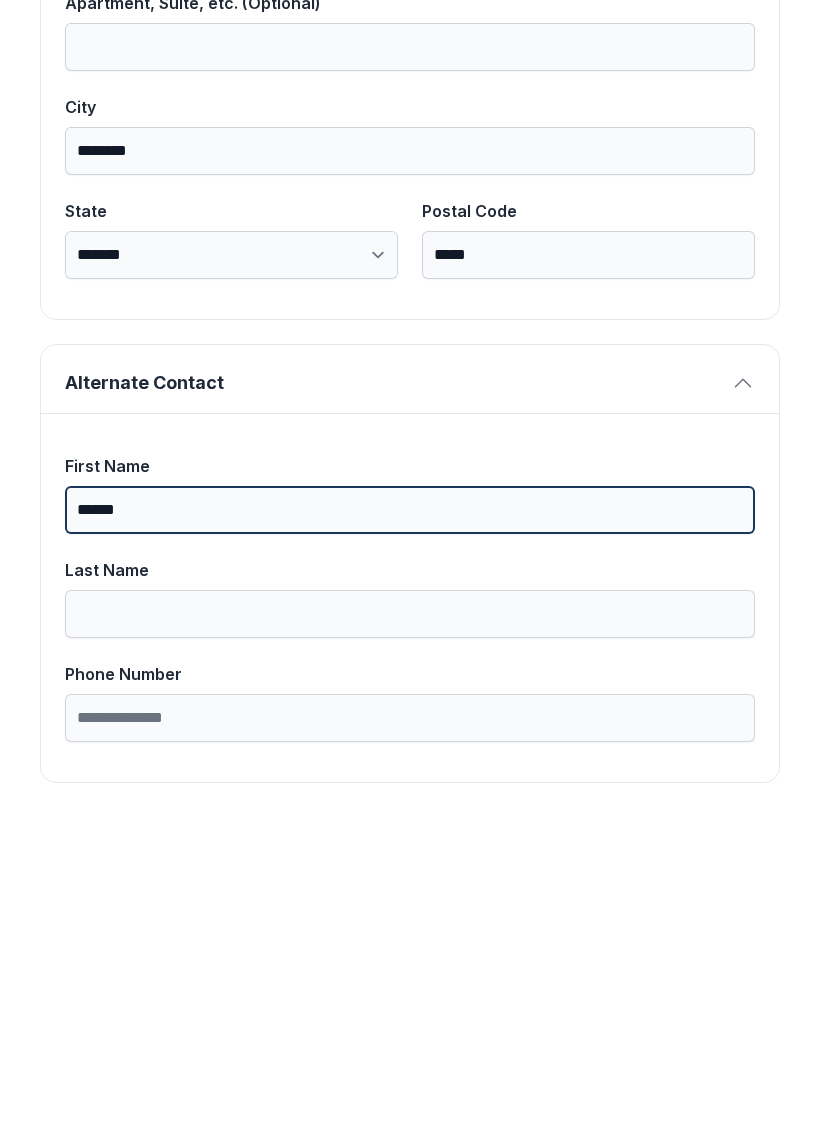 type on "******" 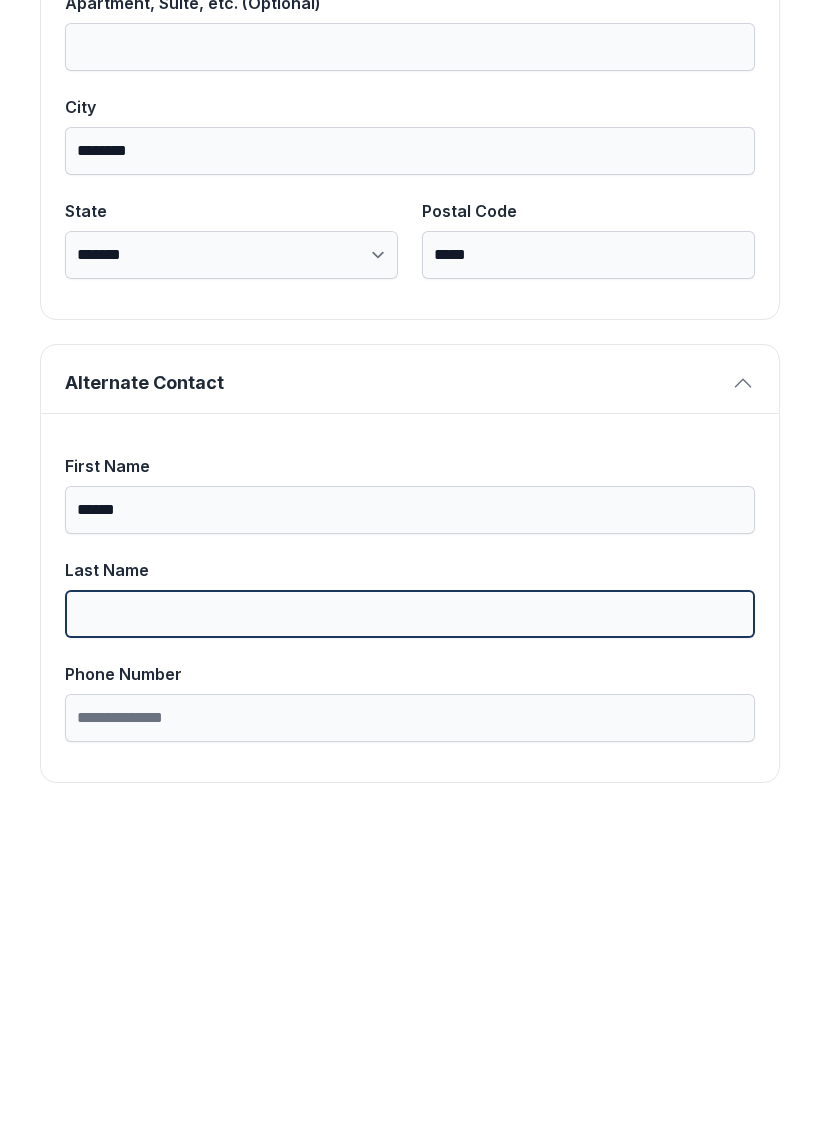 click on "Last Name" at bounding box center (410, 931) 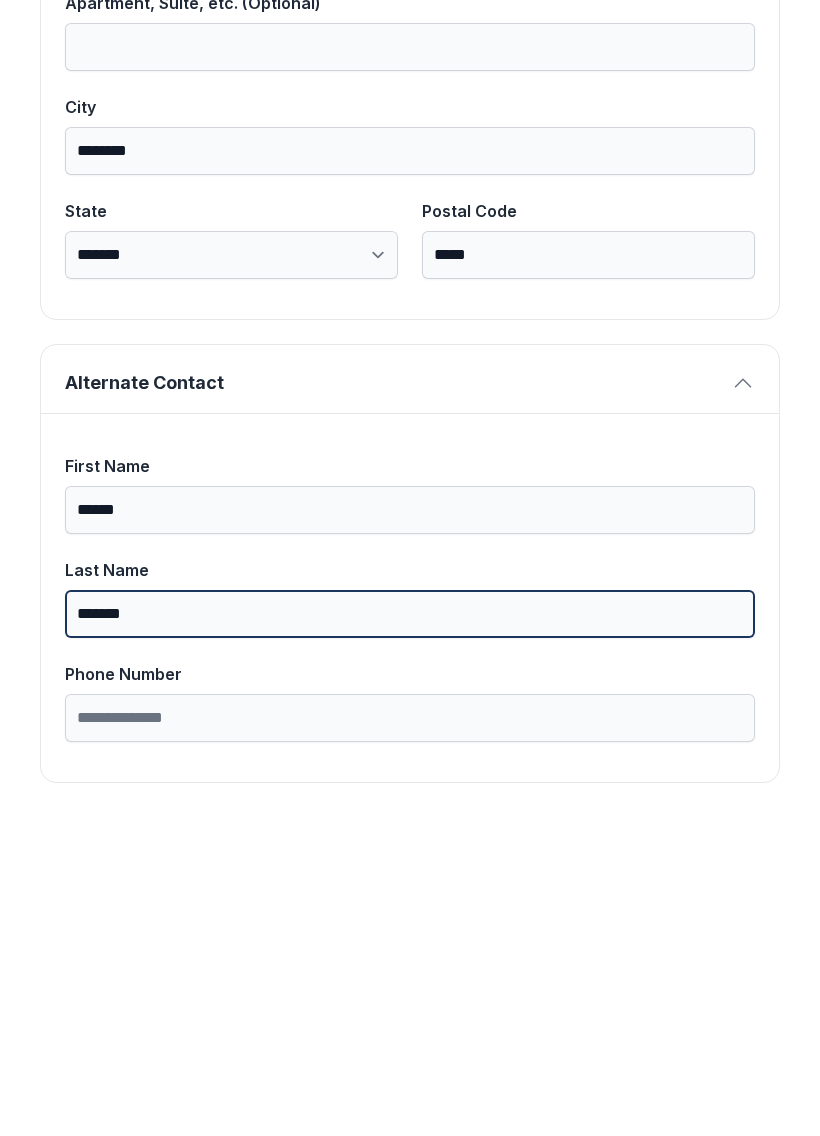 type on "*******" 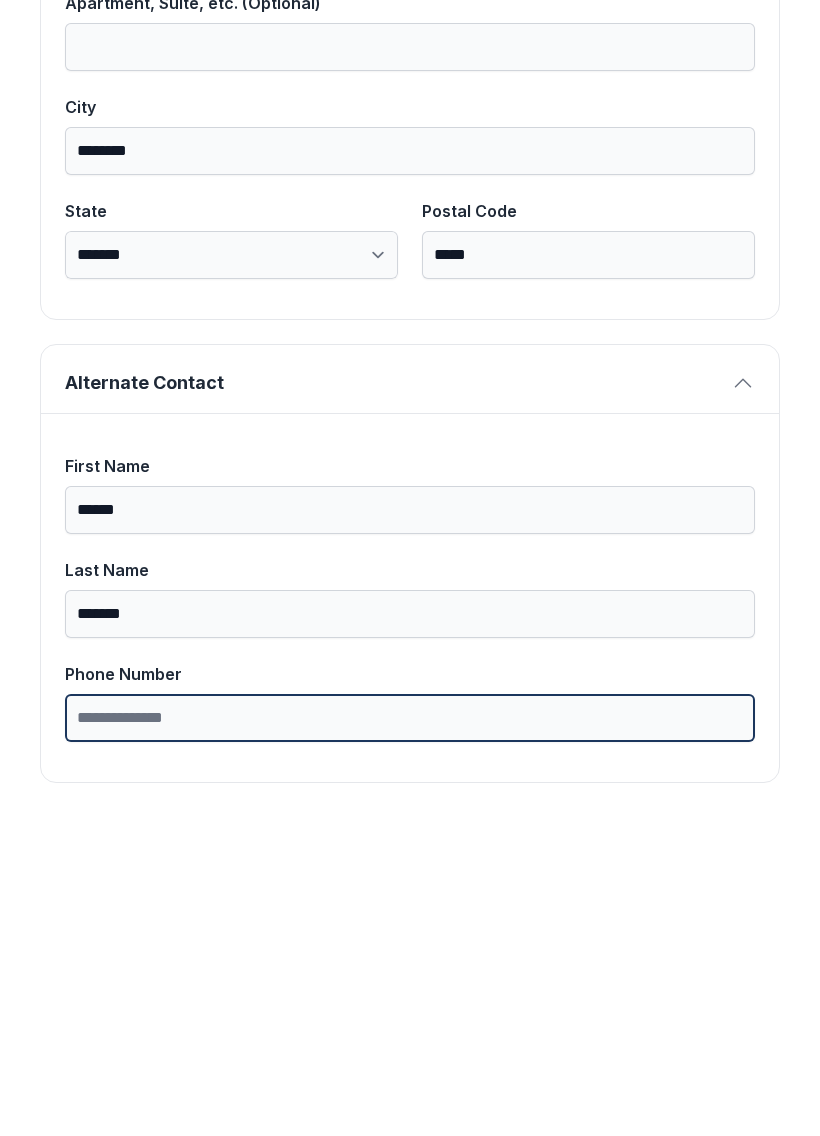 click on "Phone Number" at bounding box center (410, 1035) 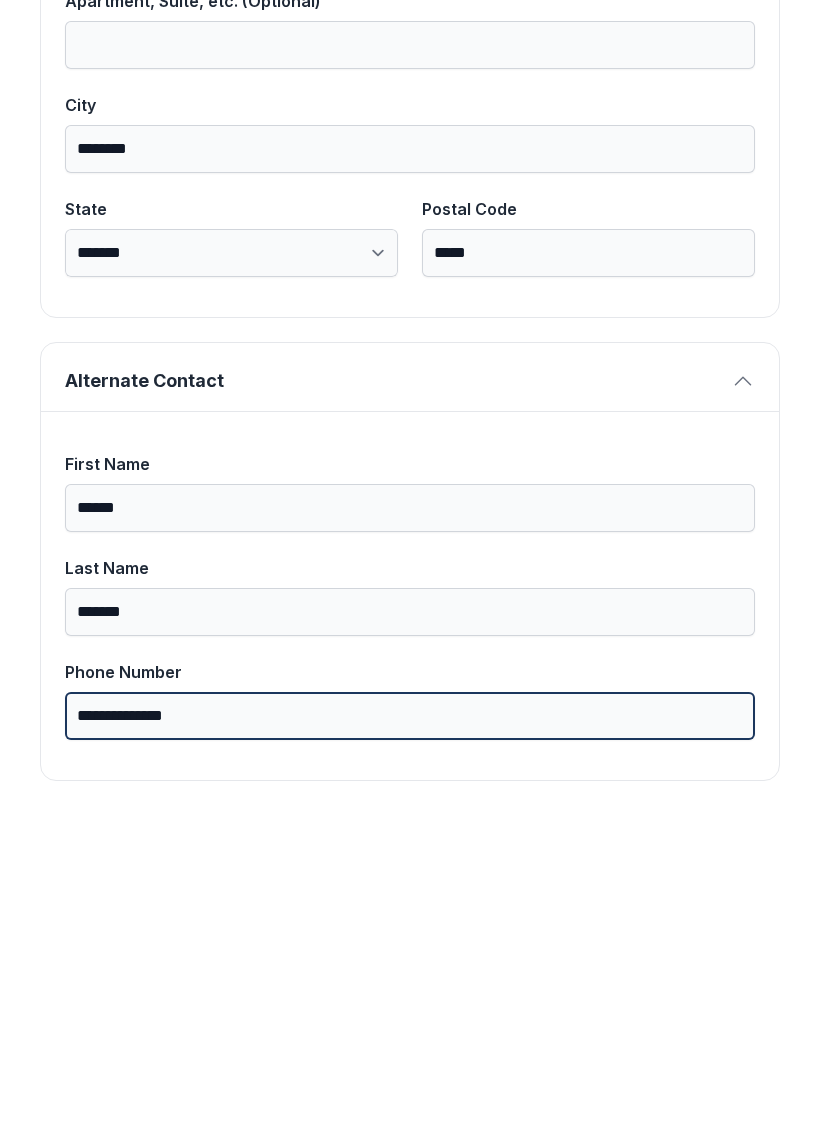 scroll, scrollTop: 1269, scrollLeft: 0, axis: vertical 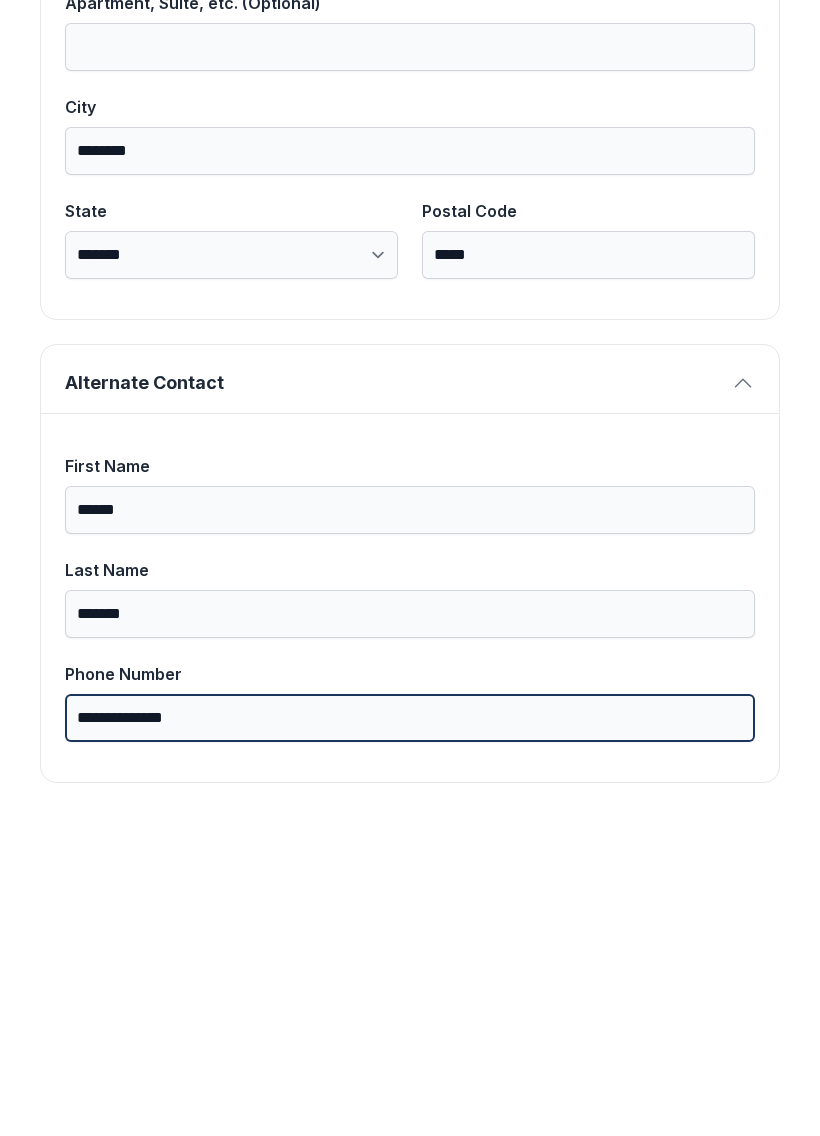 type on "**********" 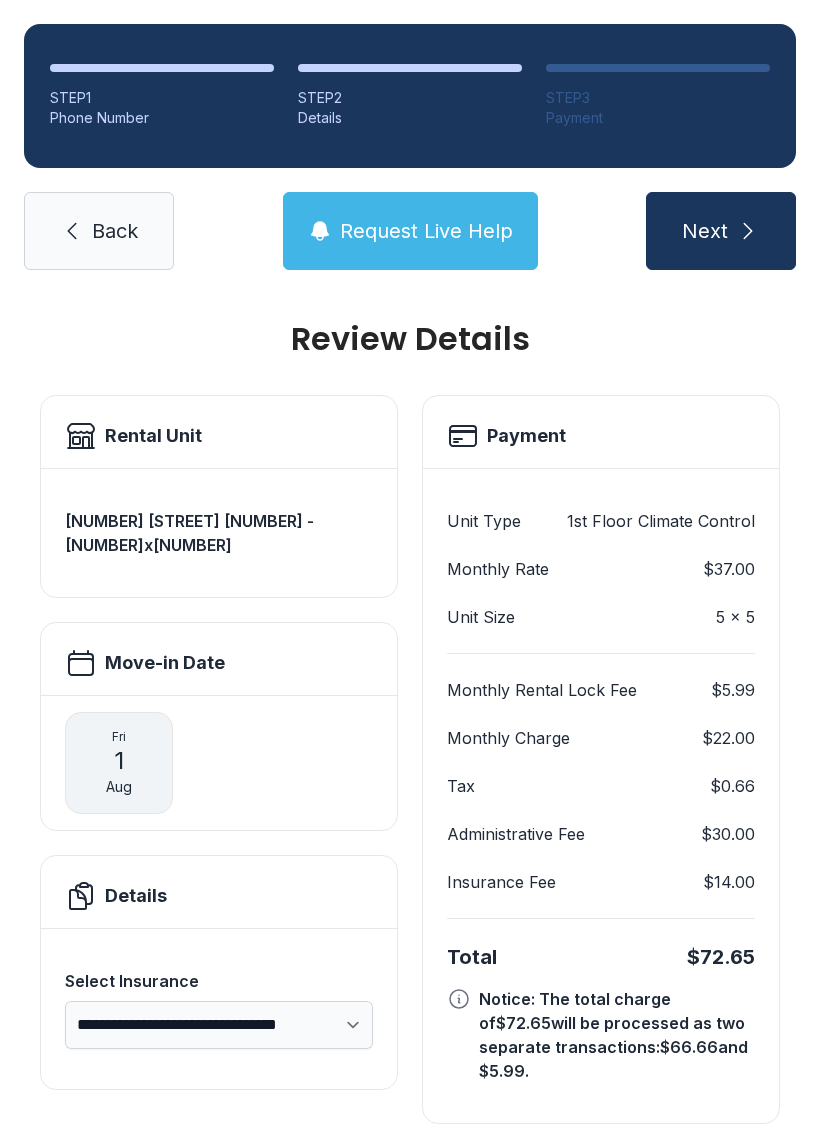 click on "Next" at bounding box center [705, 231] 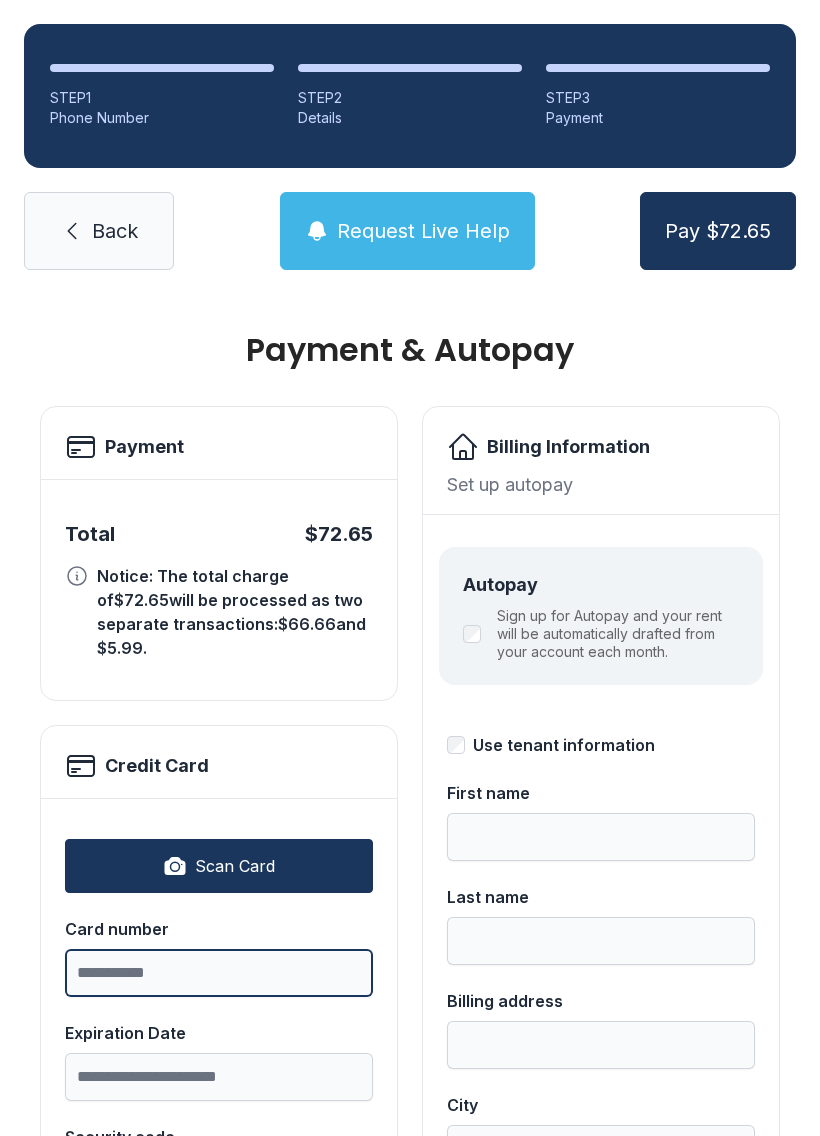 click on "Card number" at bounding box center (219, 973) 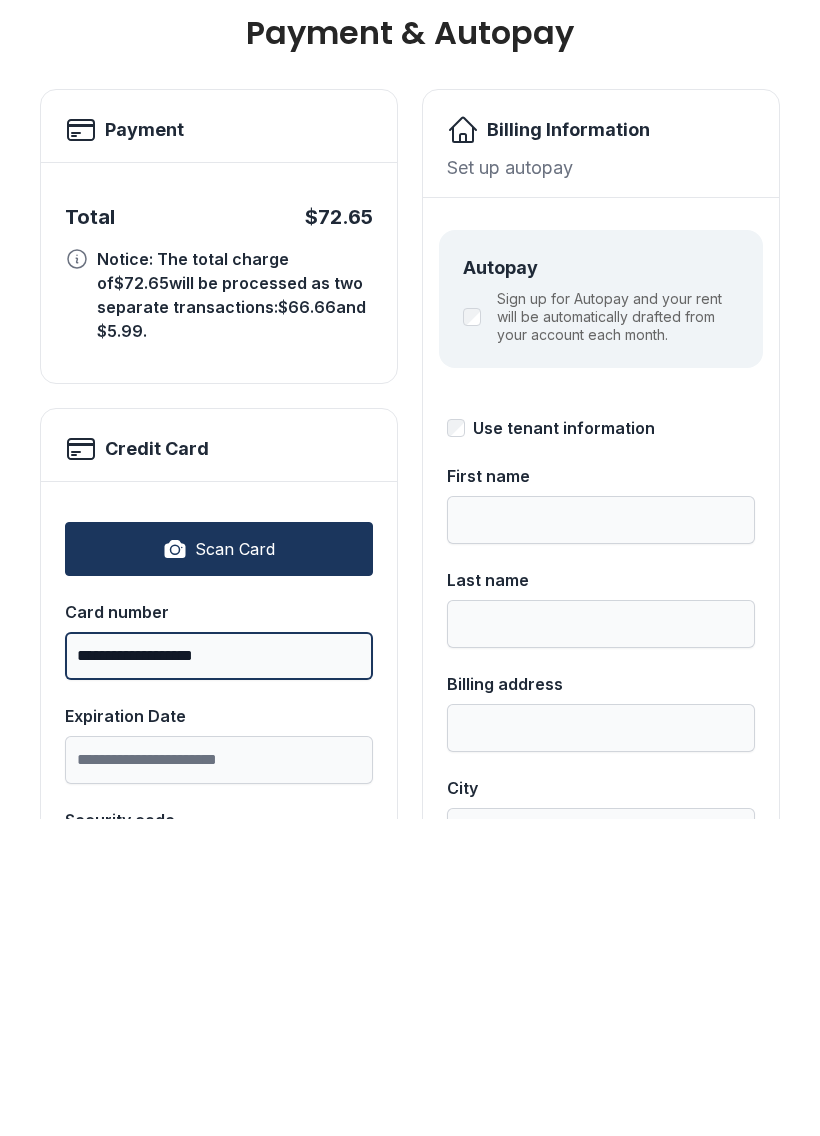 type on "**********" 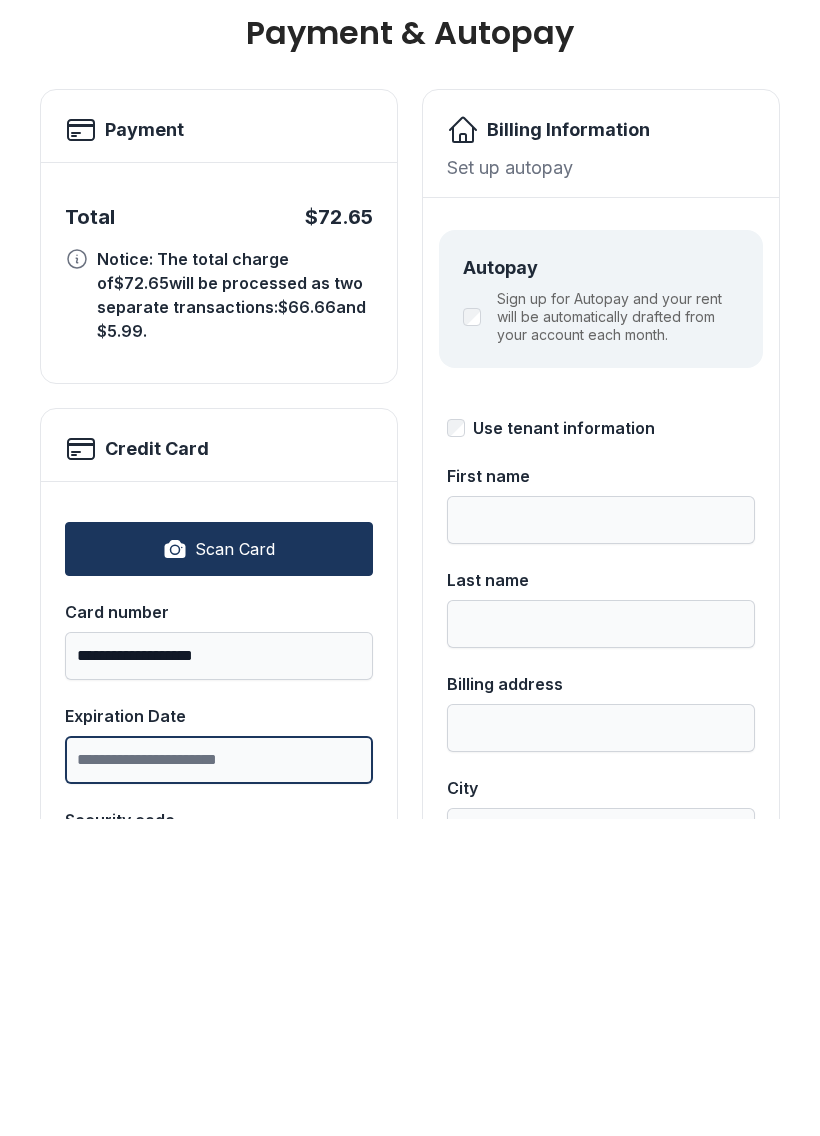 click on "Expiration Date" at bounding box center (219, 1077) 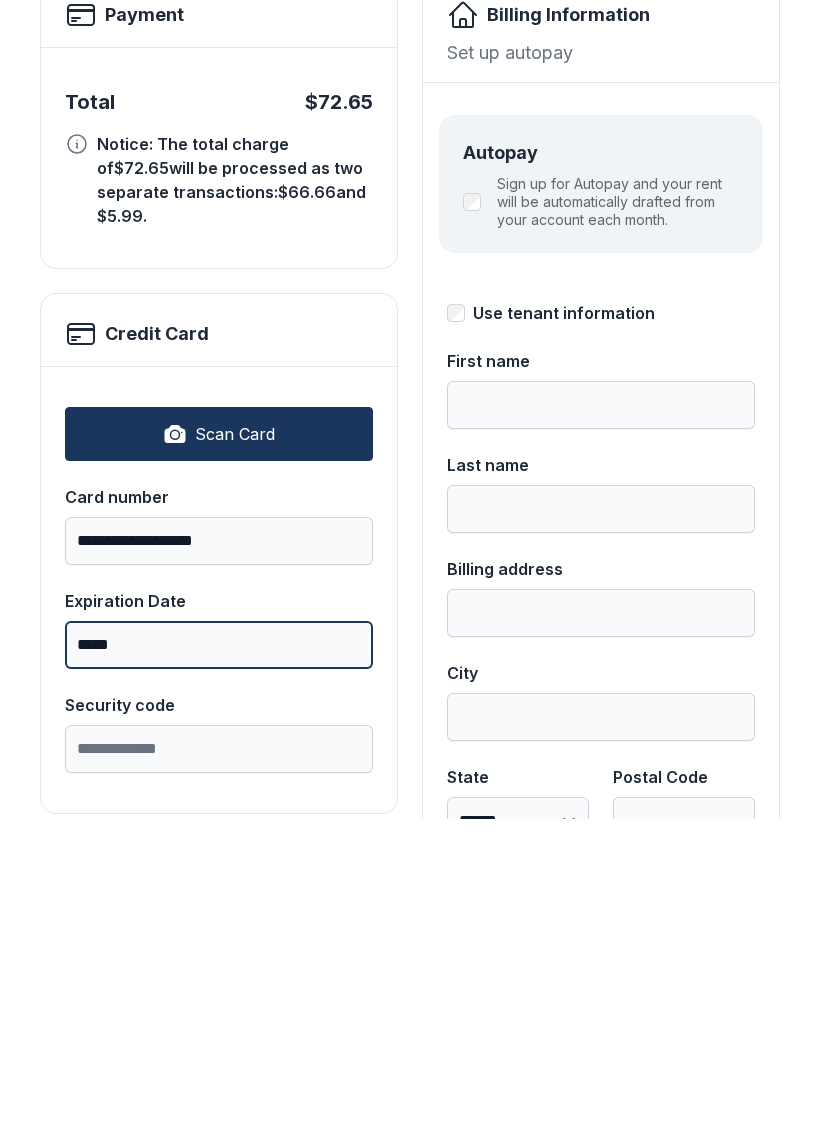 scroll, scrollTop: 121, scrollLeft: 0, axis: vertical 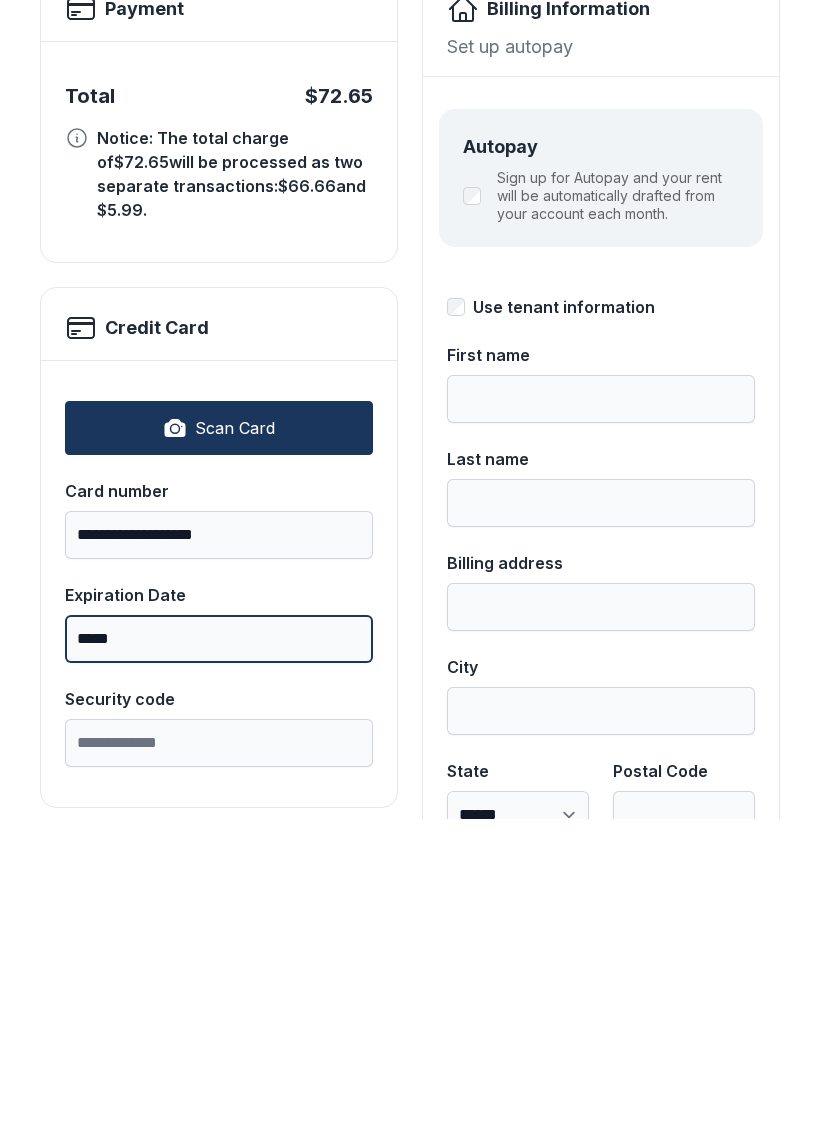 type on "*****" 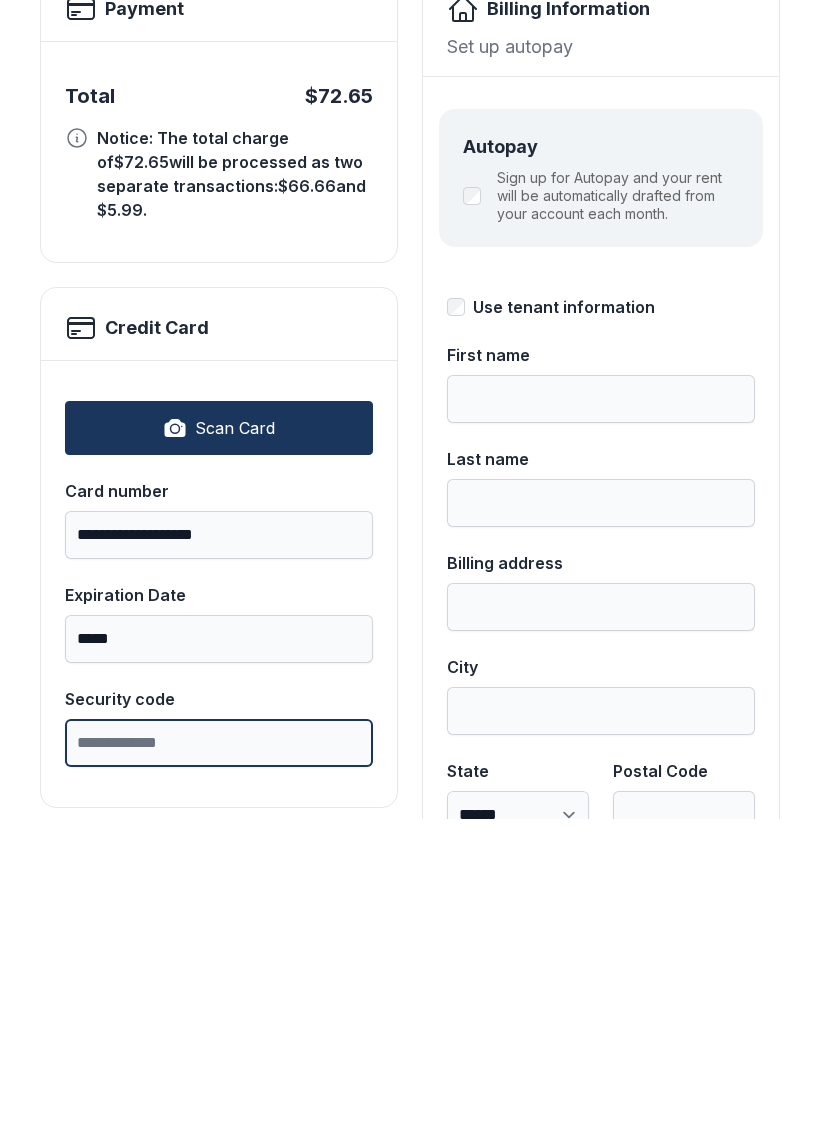 click on "Security code" at bounding box center [219, 1060] 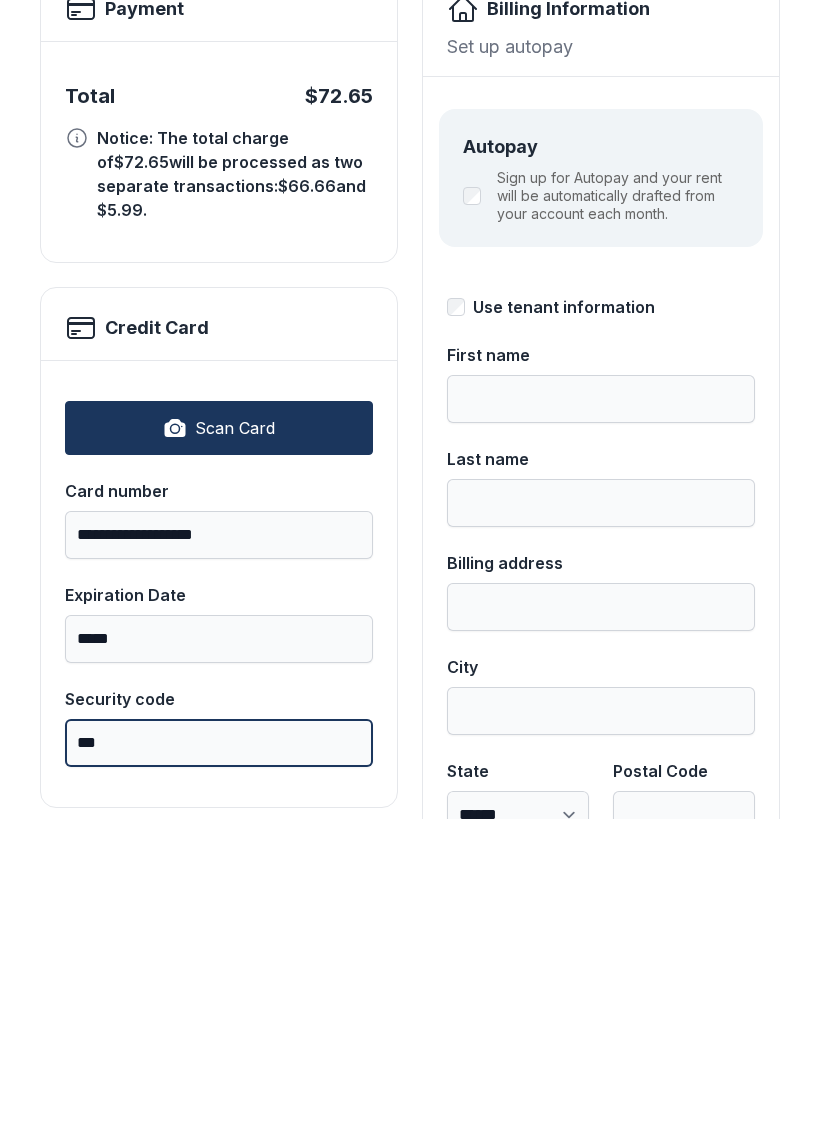 type on "***" 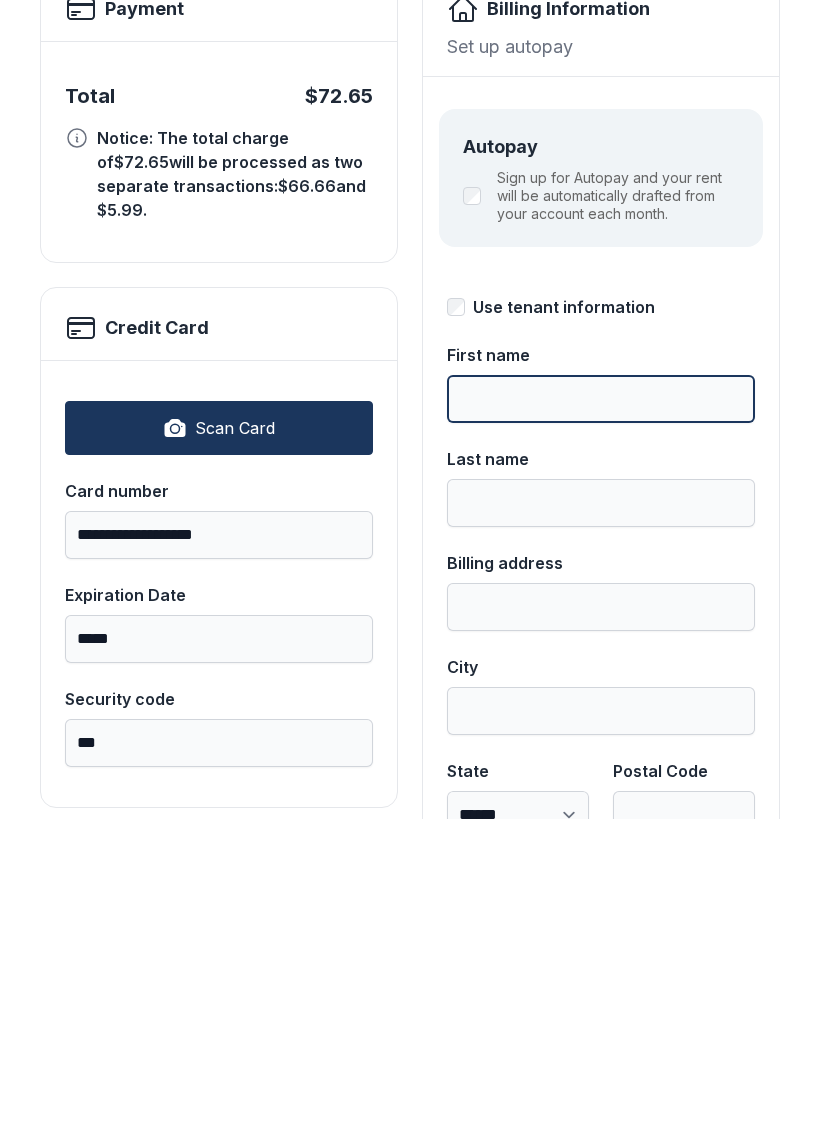 click on "First name" at bounding box center (601, 716) 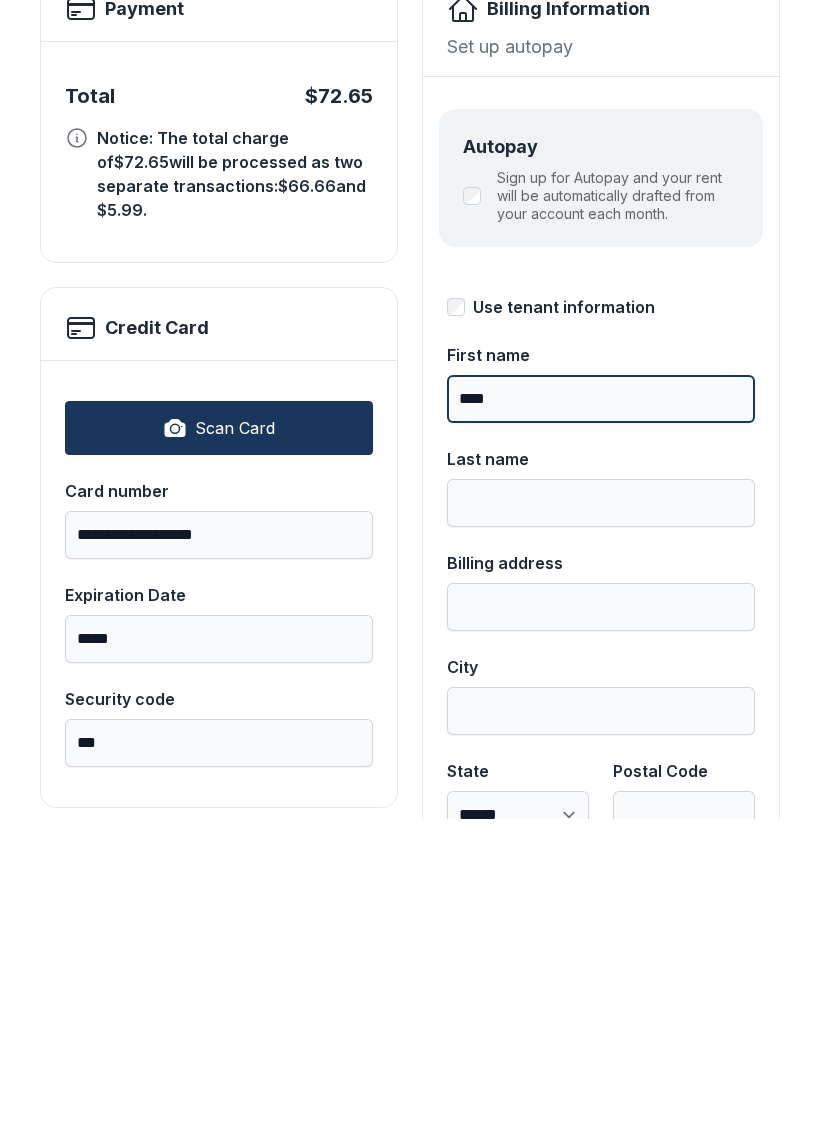 type on "****" 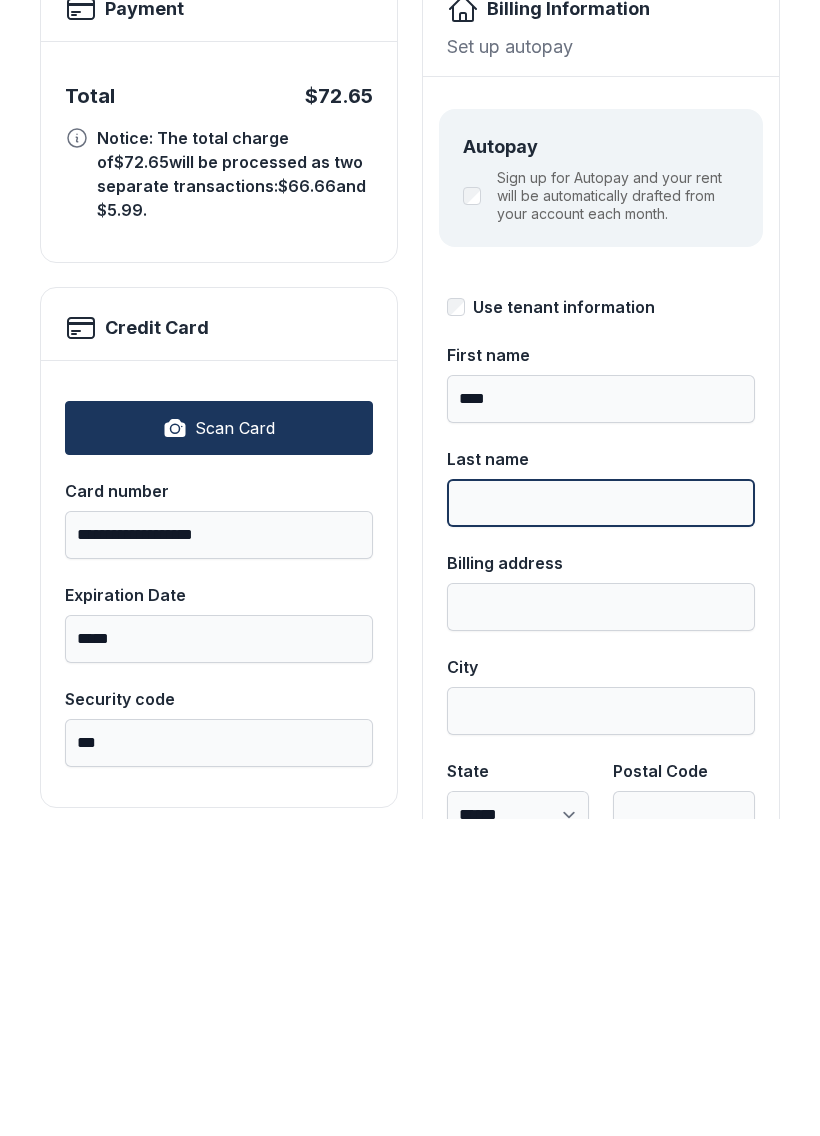 click on "Last name" at bounding box center (601, 820) 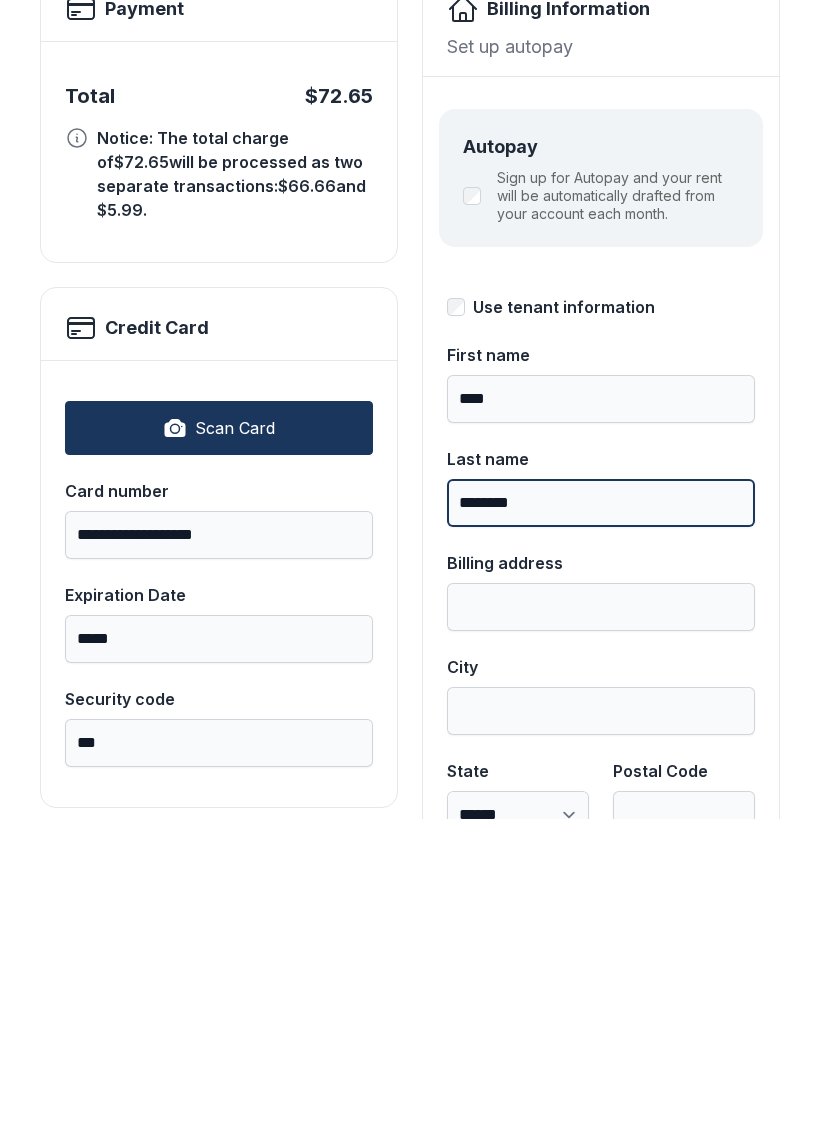 type on "********" 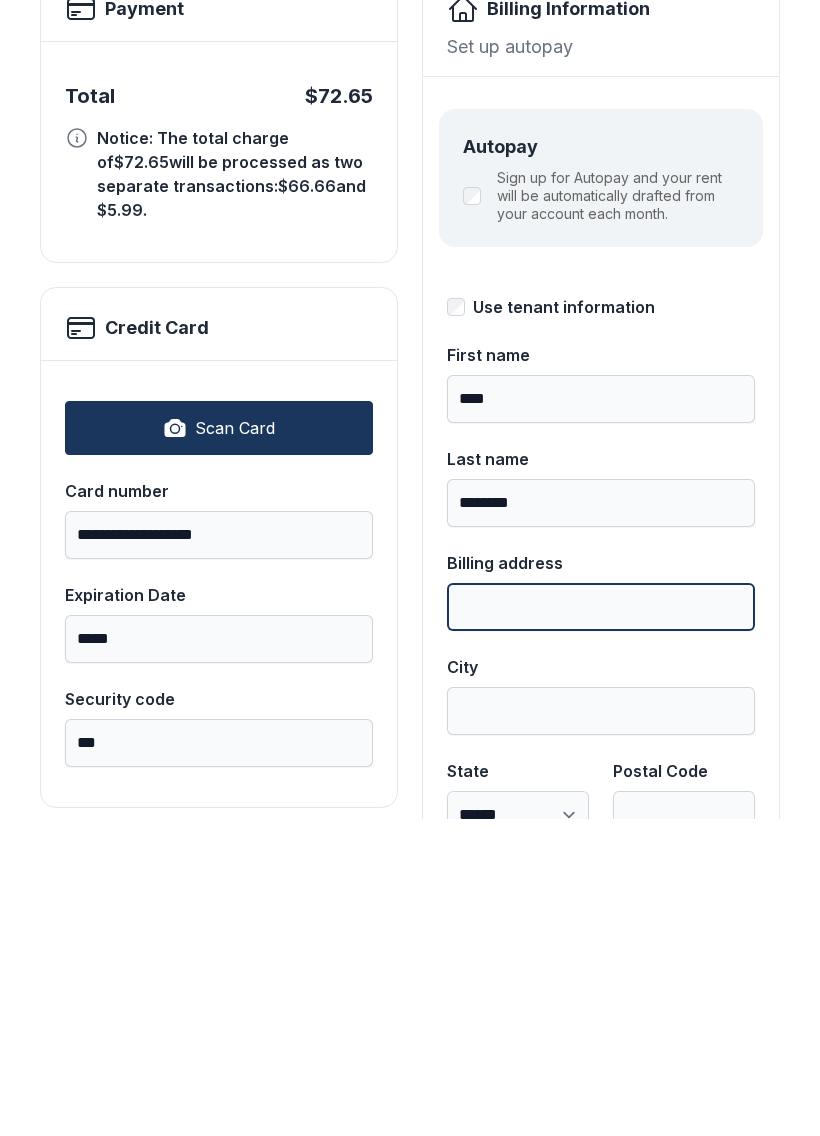 click on "Billing address" at bounding box center (601, 924) 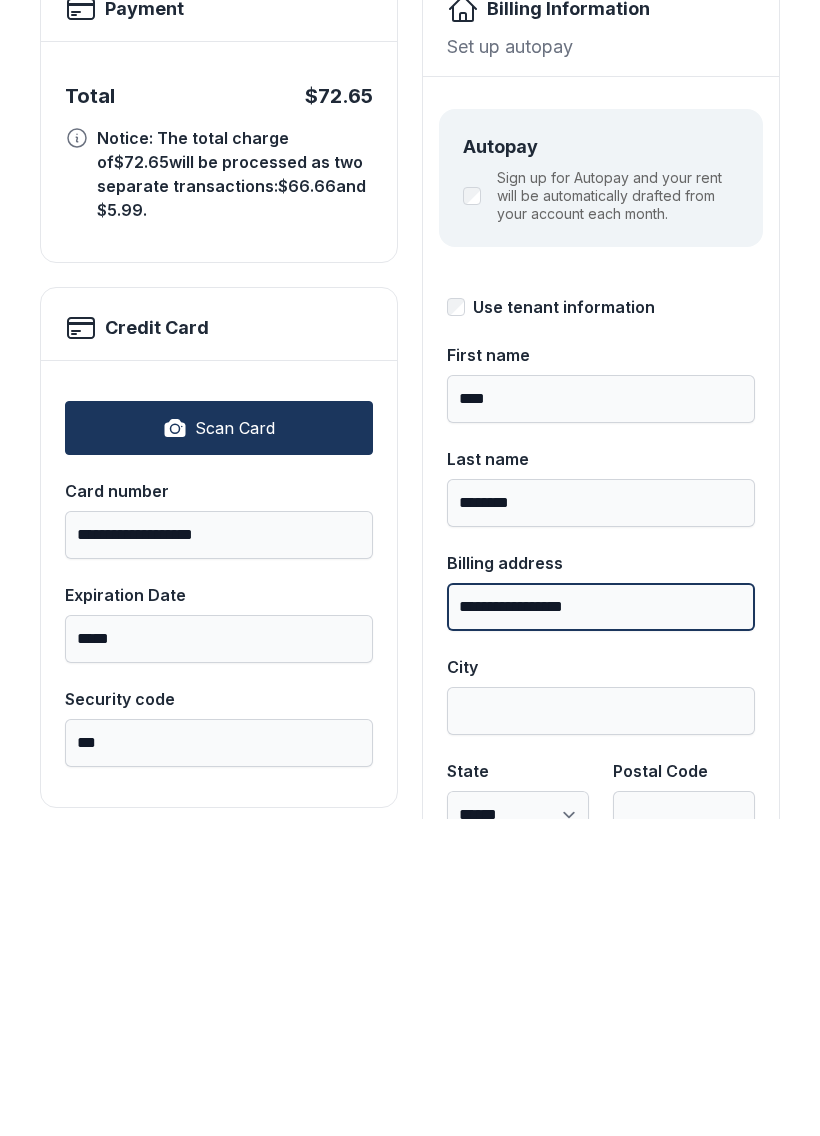 type on "**********" 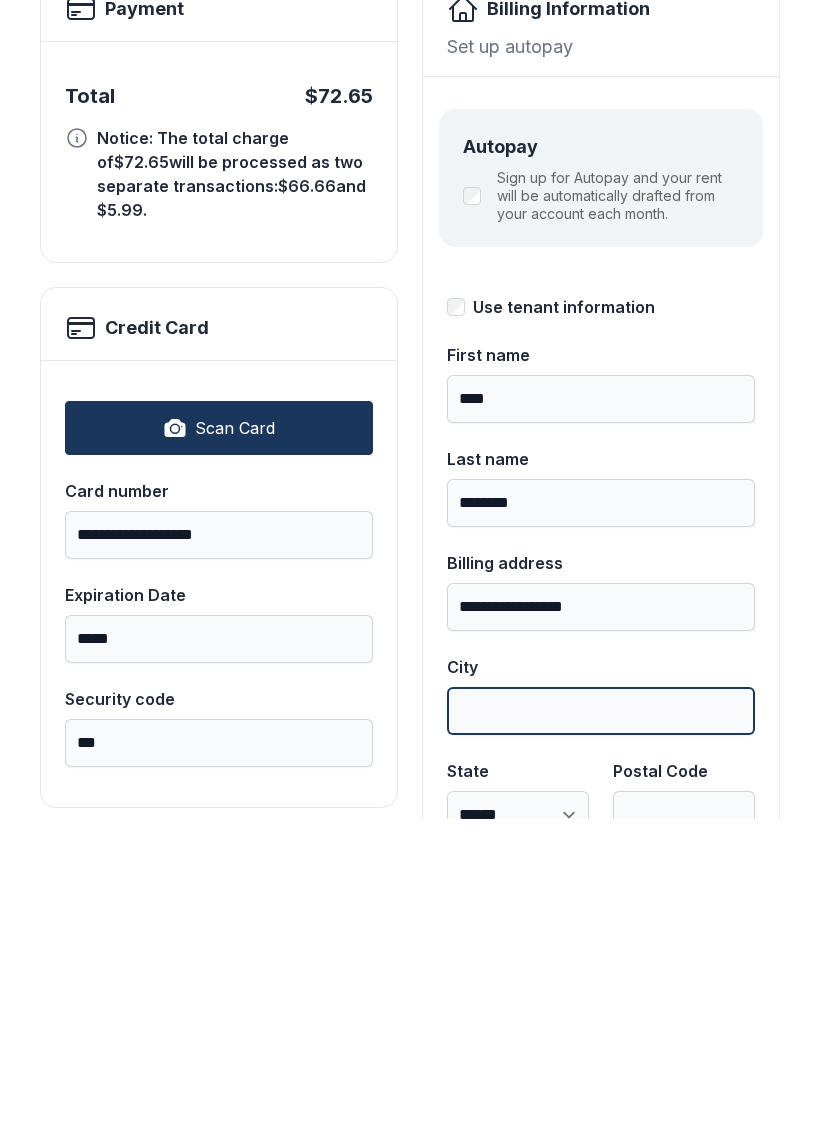 click on "City" at bounding box center [601, 1028] 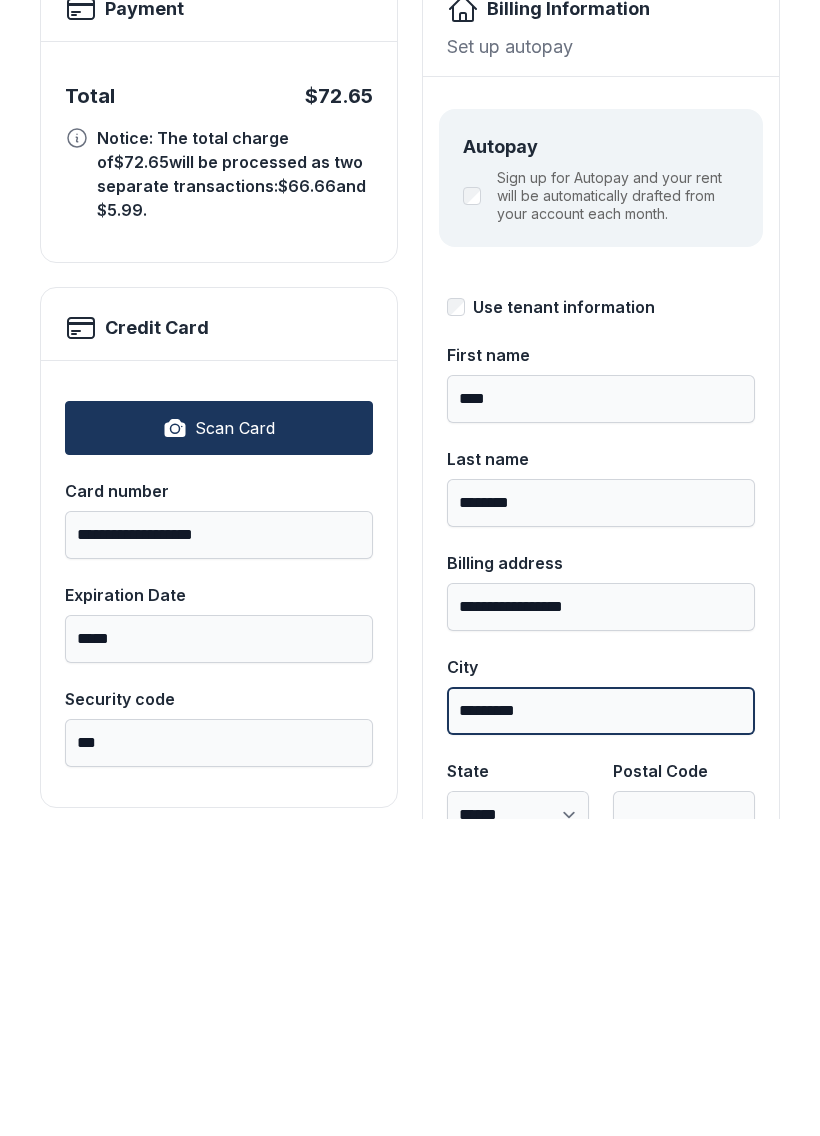 type on "********" 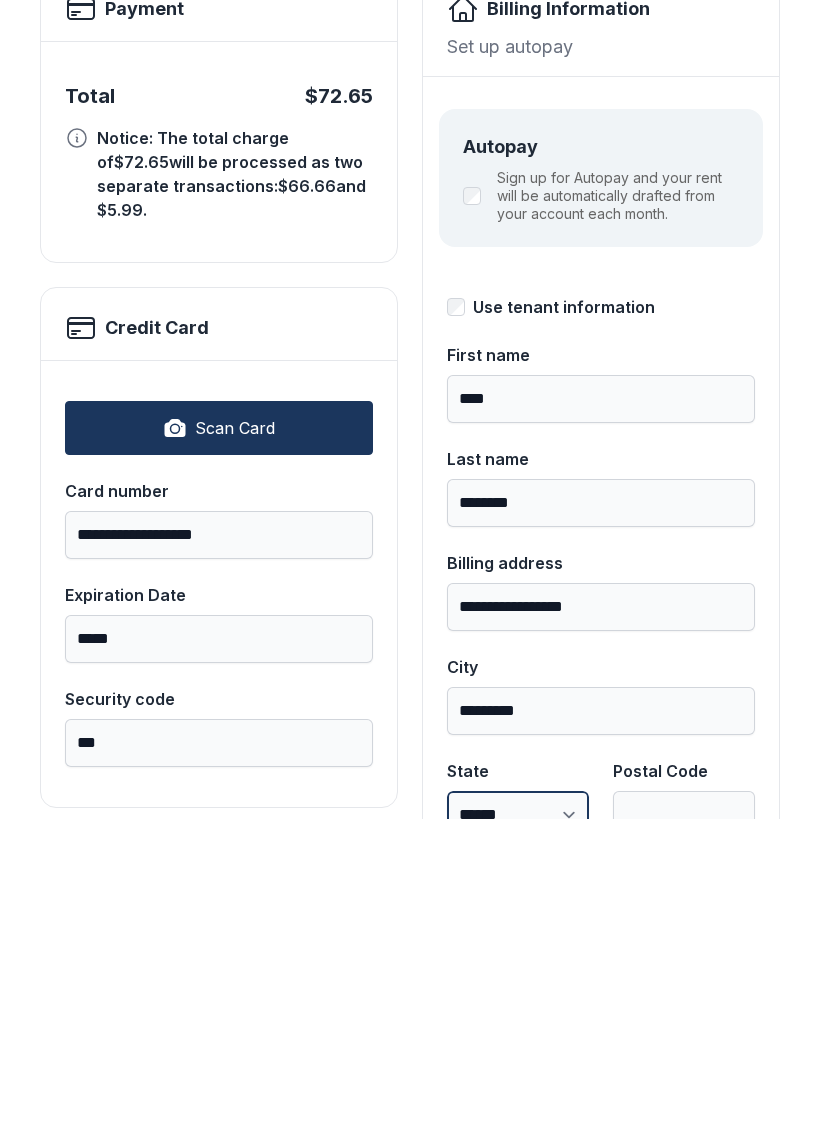 click on "**********" at bounding box center [518, 1132] 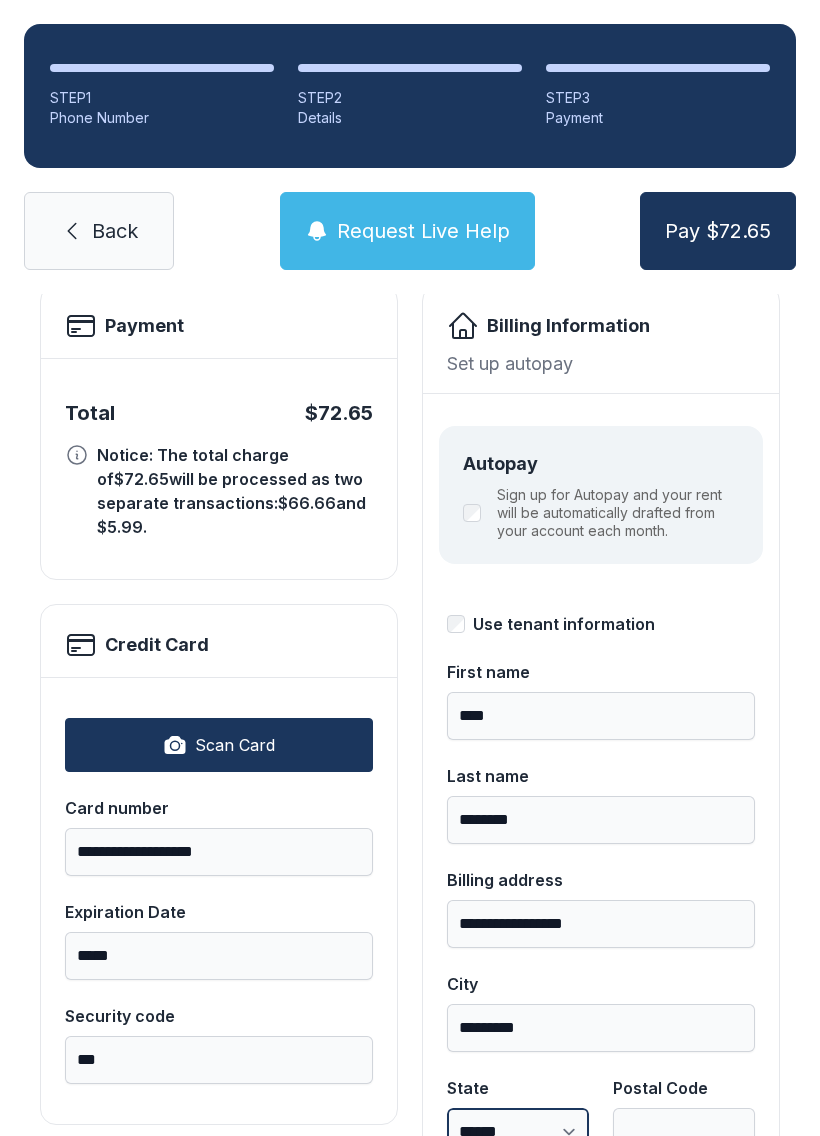 select on "**" 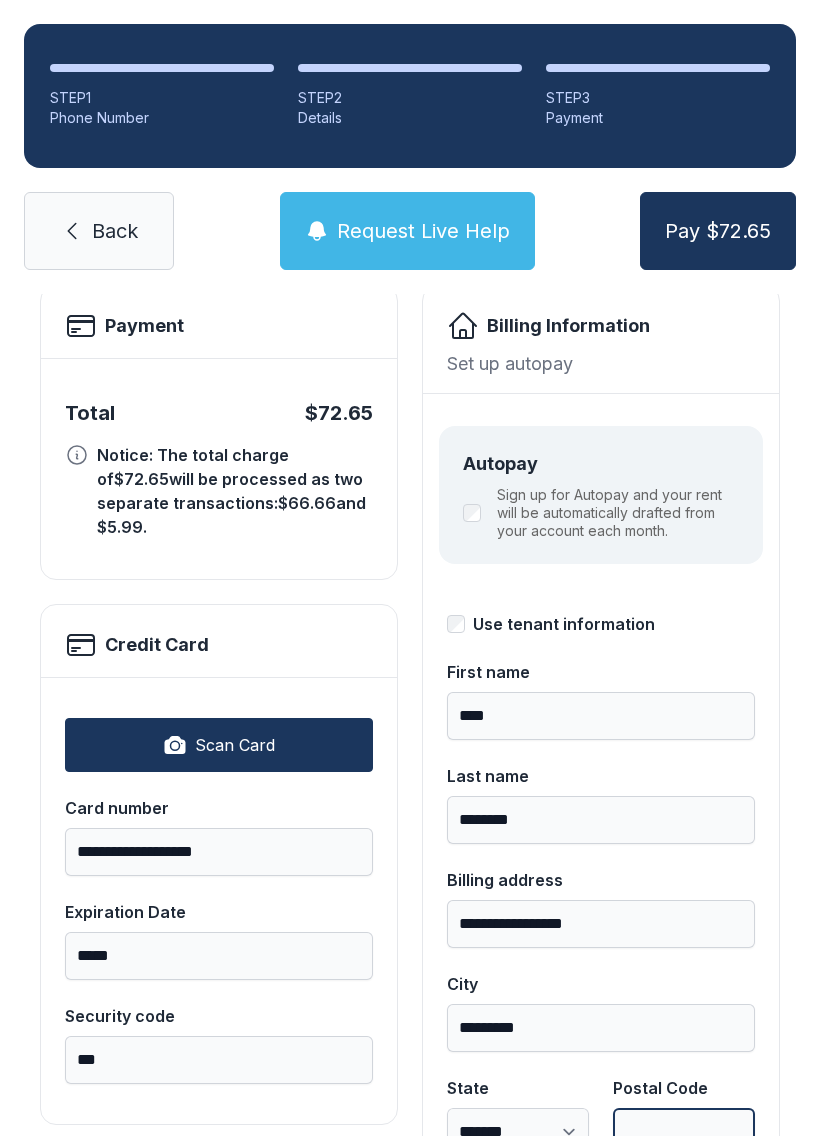 click on "Postal Code" at bounding box center [684, 1132] 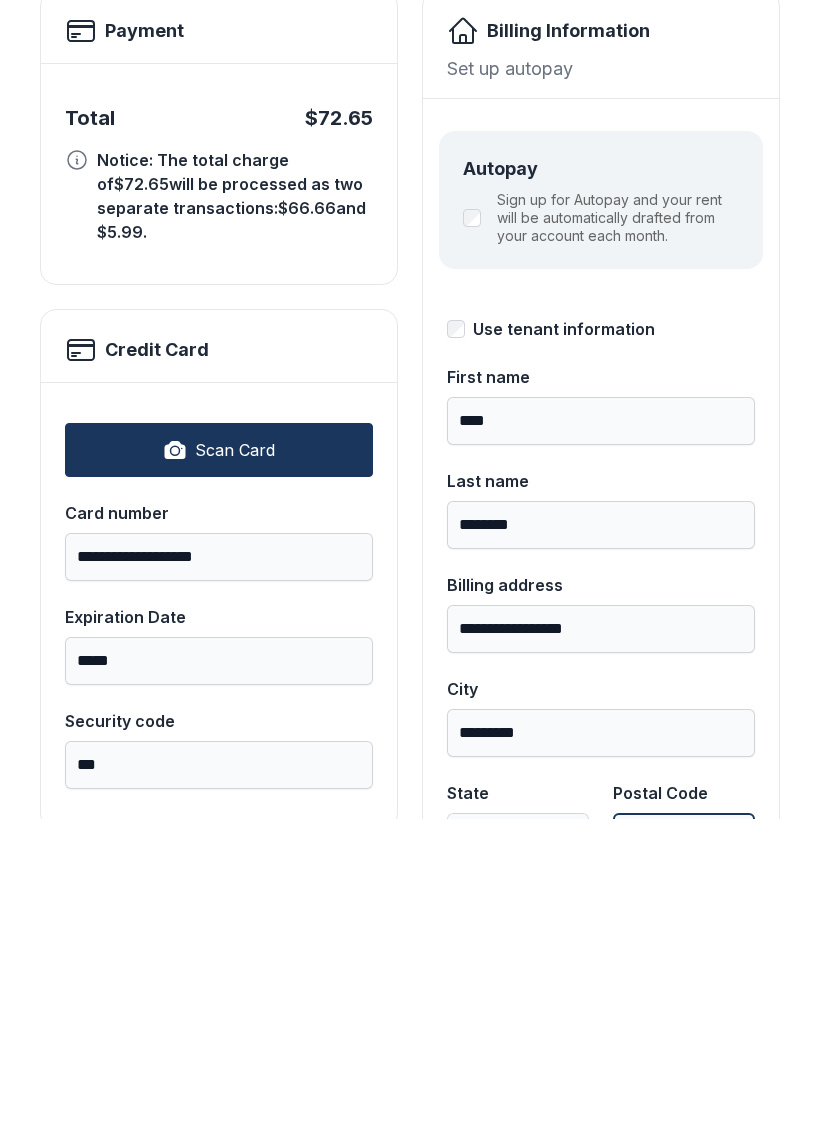 scroll, scrollTop: 102, scrollLeft: 0, axis: vertical 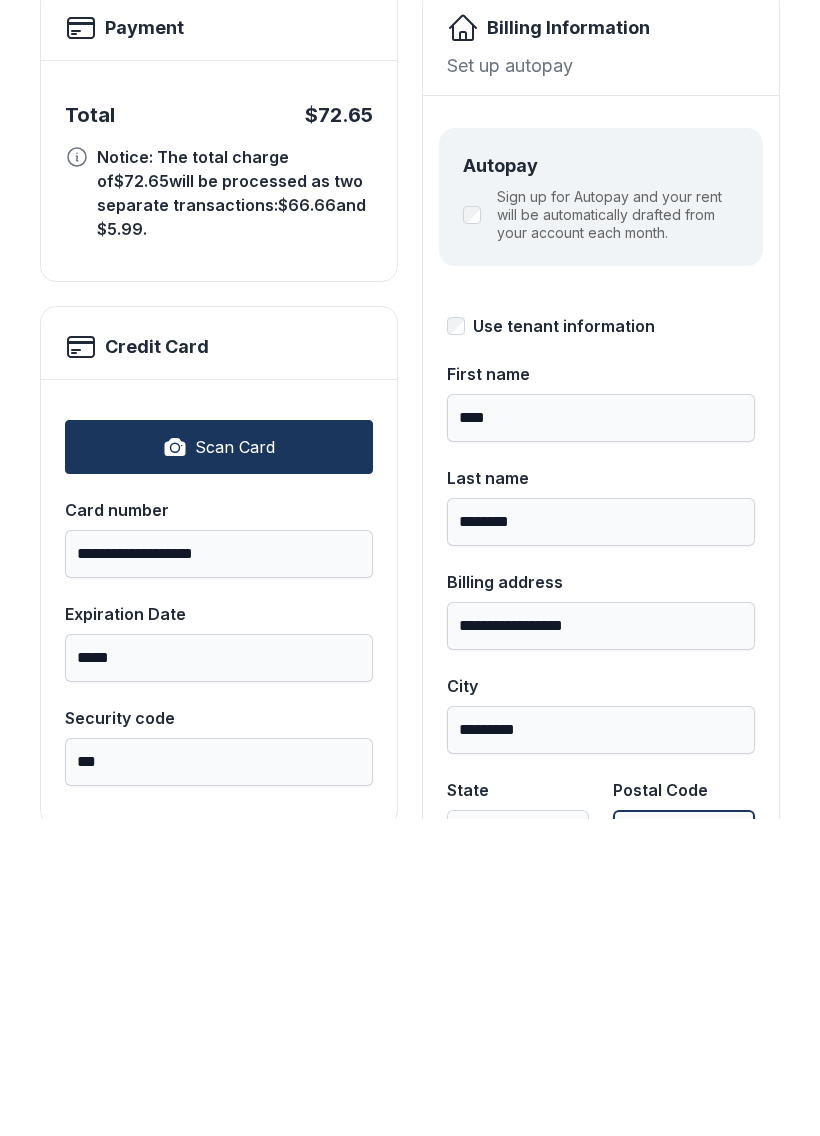 type on "*****" 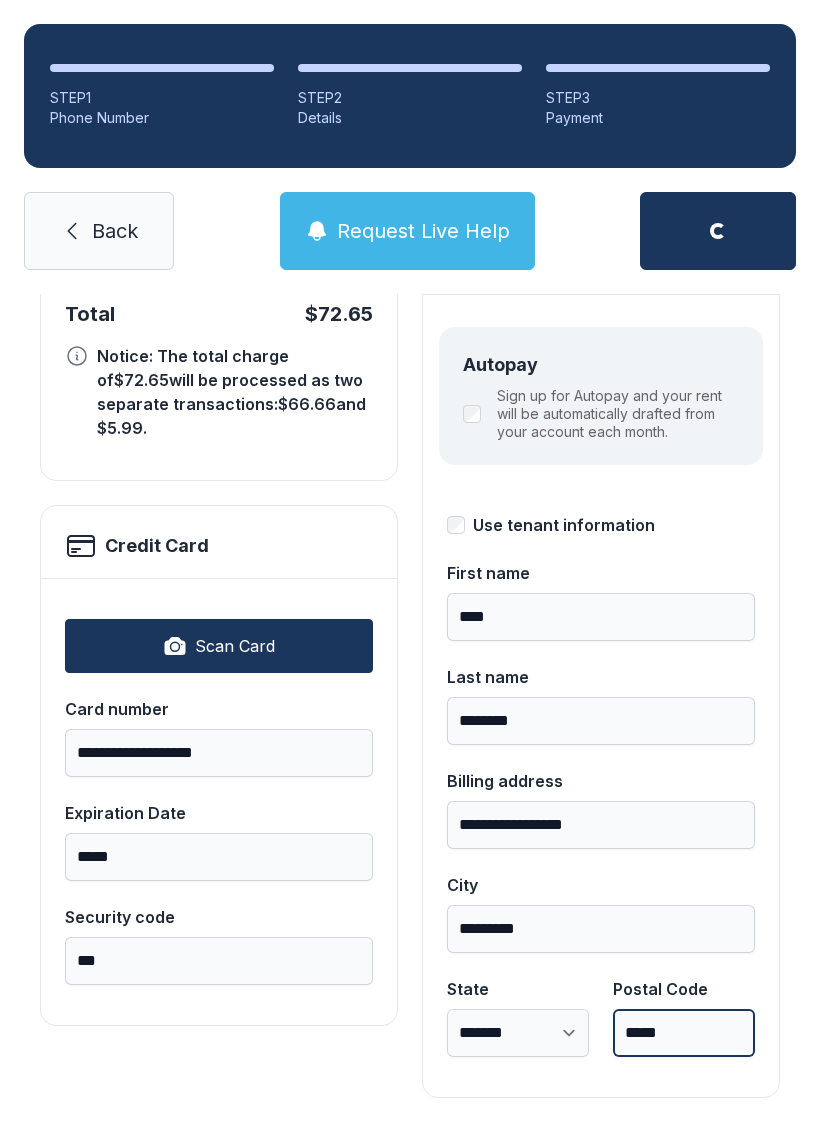 scroll, scrollTop: 218, scrollLeft: 0, axis: vertical 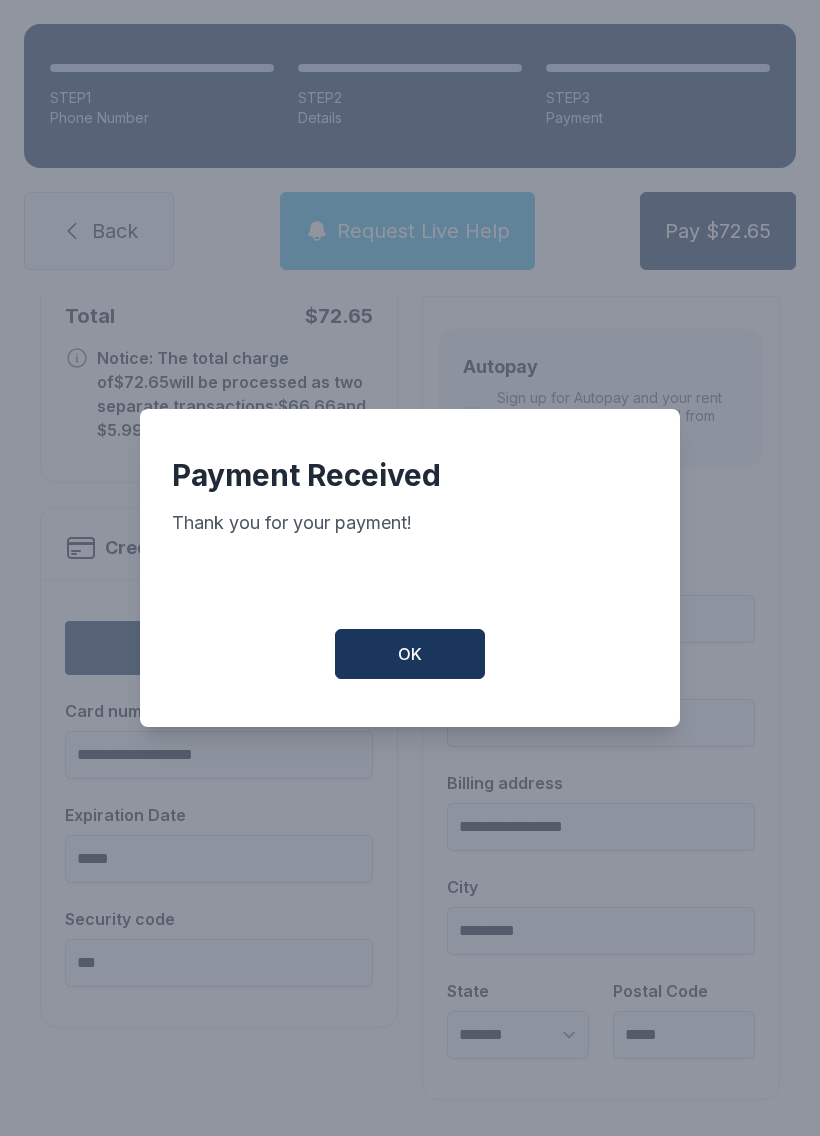 click on "OK" at bounding box center (410, 654) 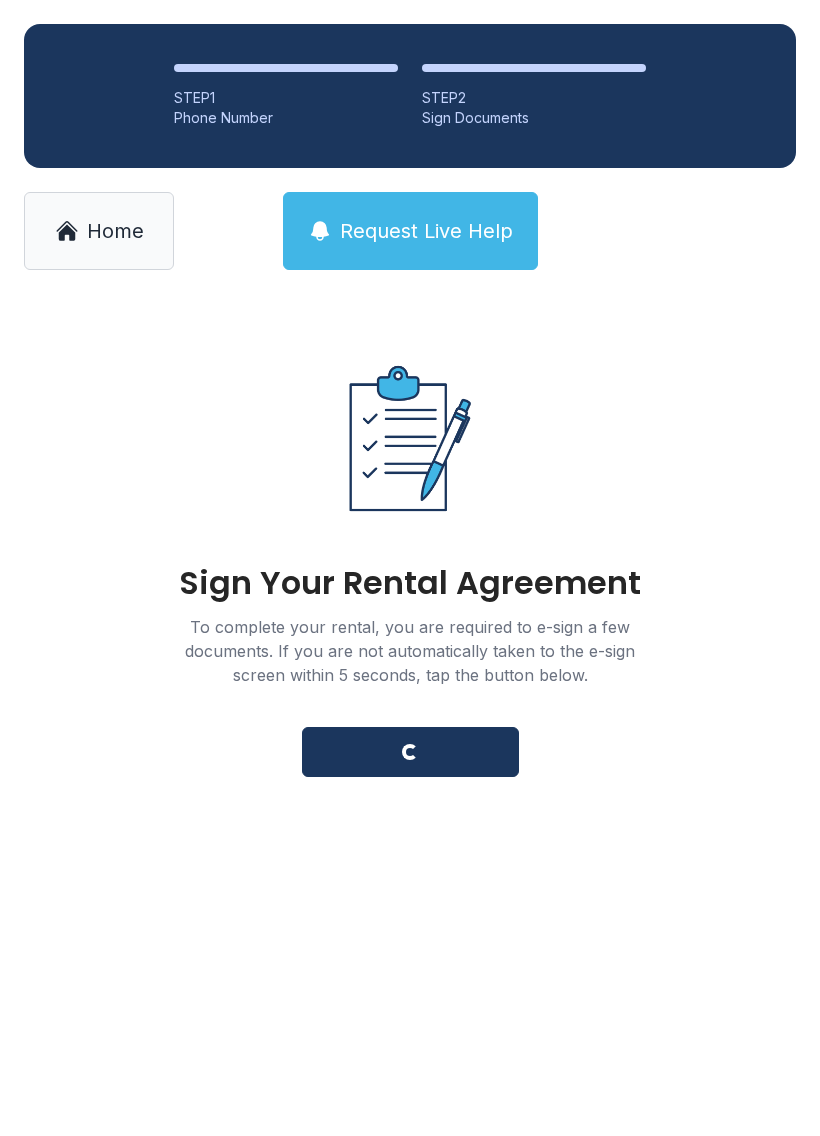 scroll, scrollTop: 0, scrollLeft: 0, axis: both 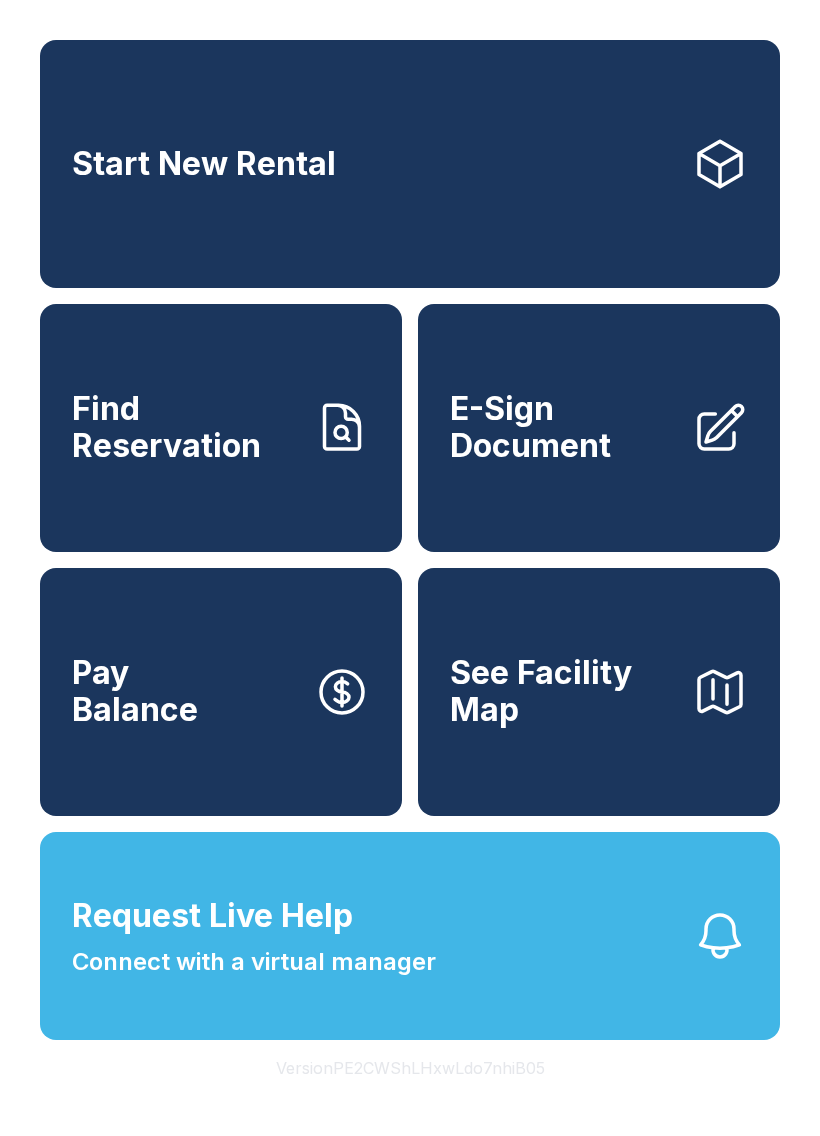 click on "E-Sign Document" at bounding box center [563, 427] 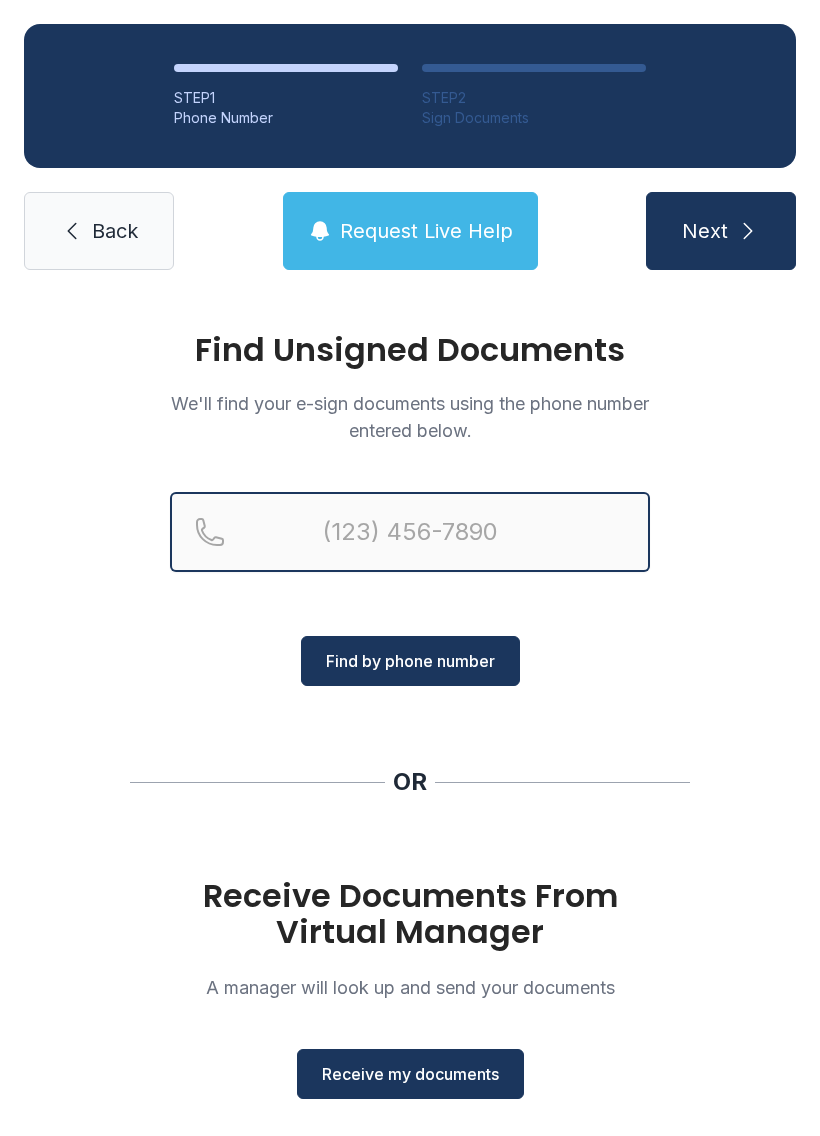 click at bounding box center [410, 532] 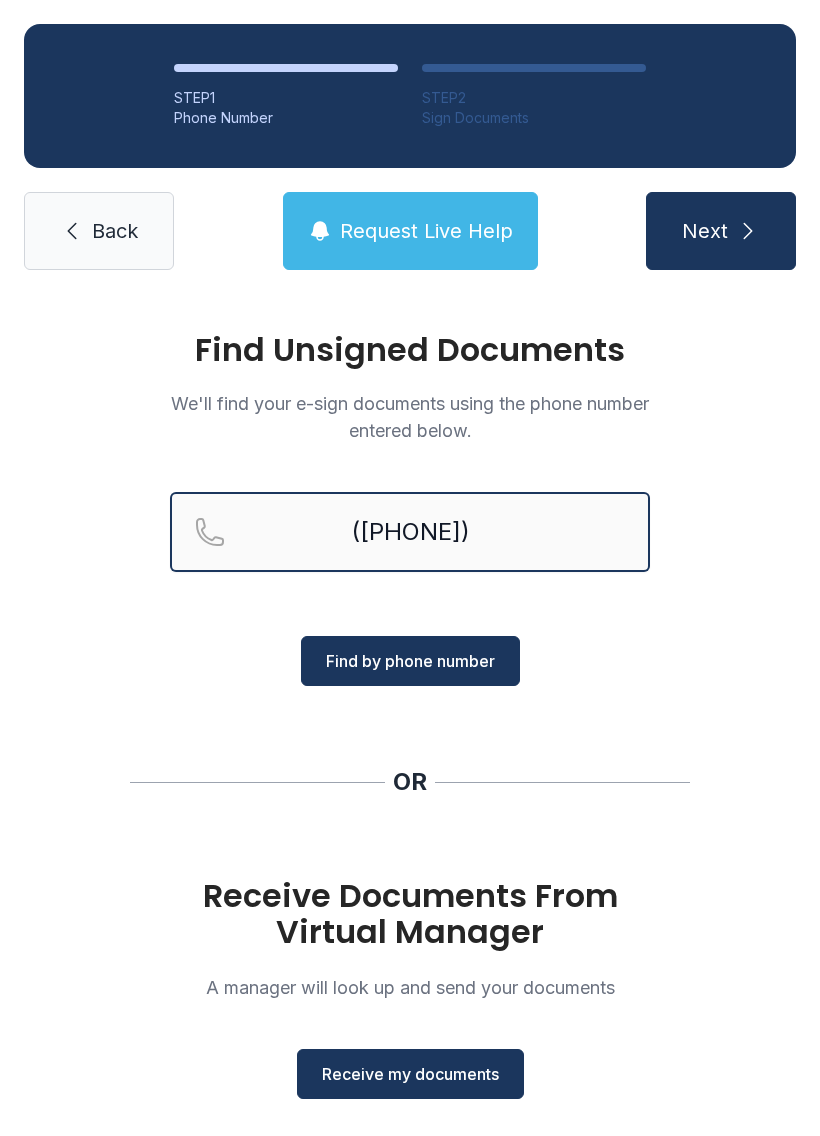 type on "([PHONE])" 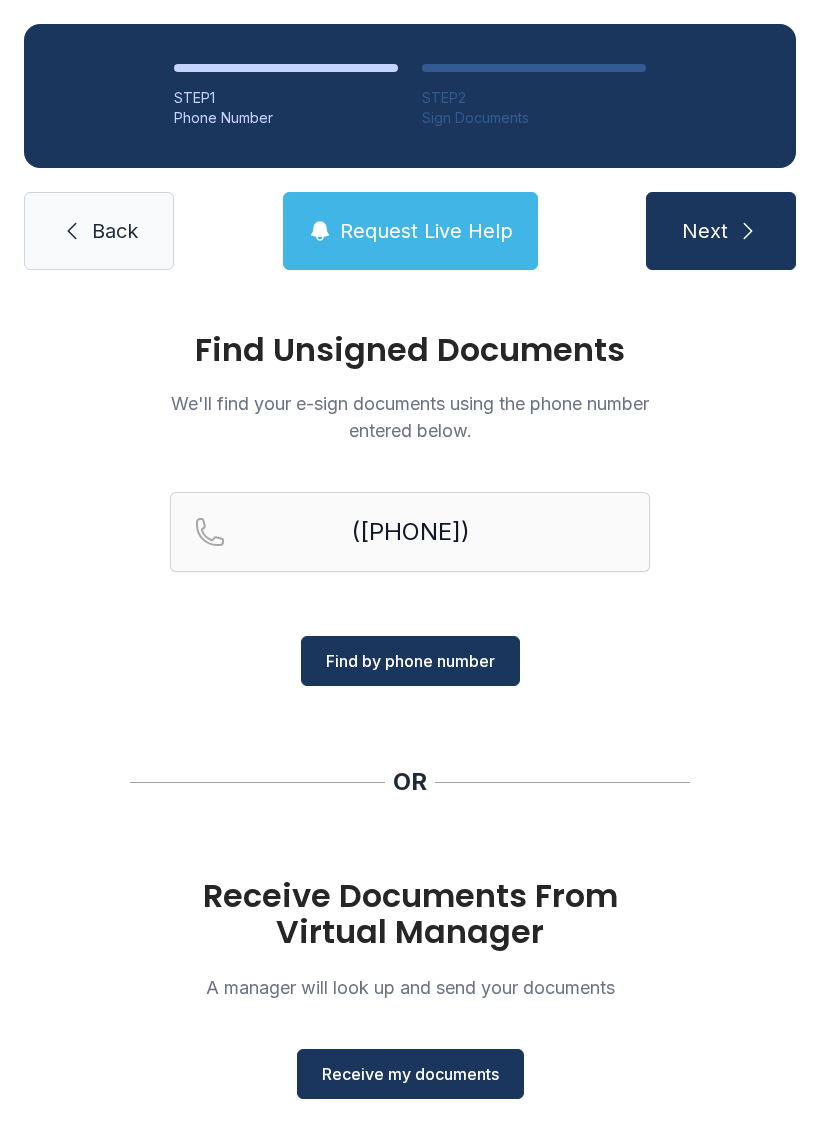 click on "Find by phone number" at bounding box center (410, 661) 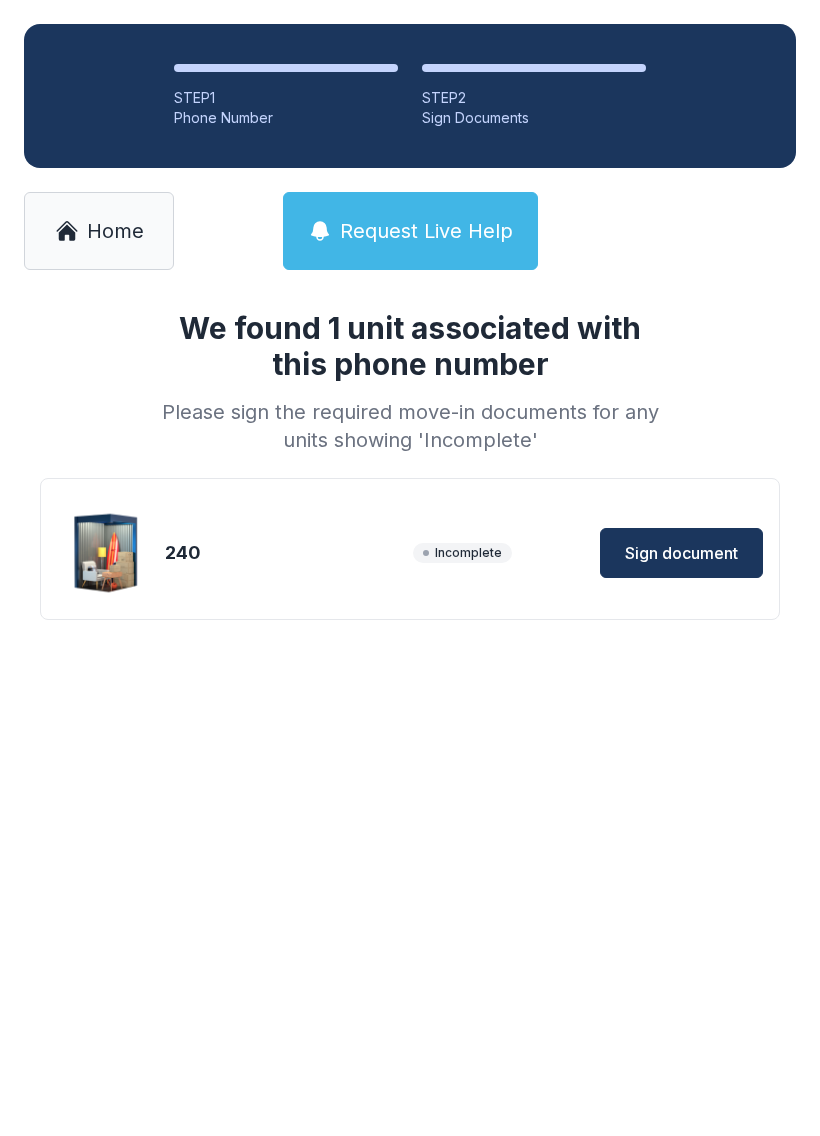 click on "Sign document" at bounding box center (681, 553) 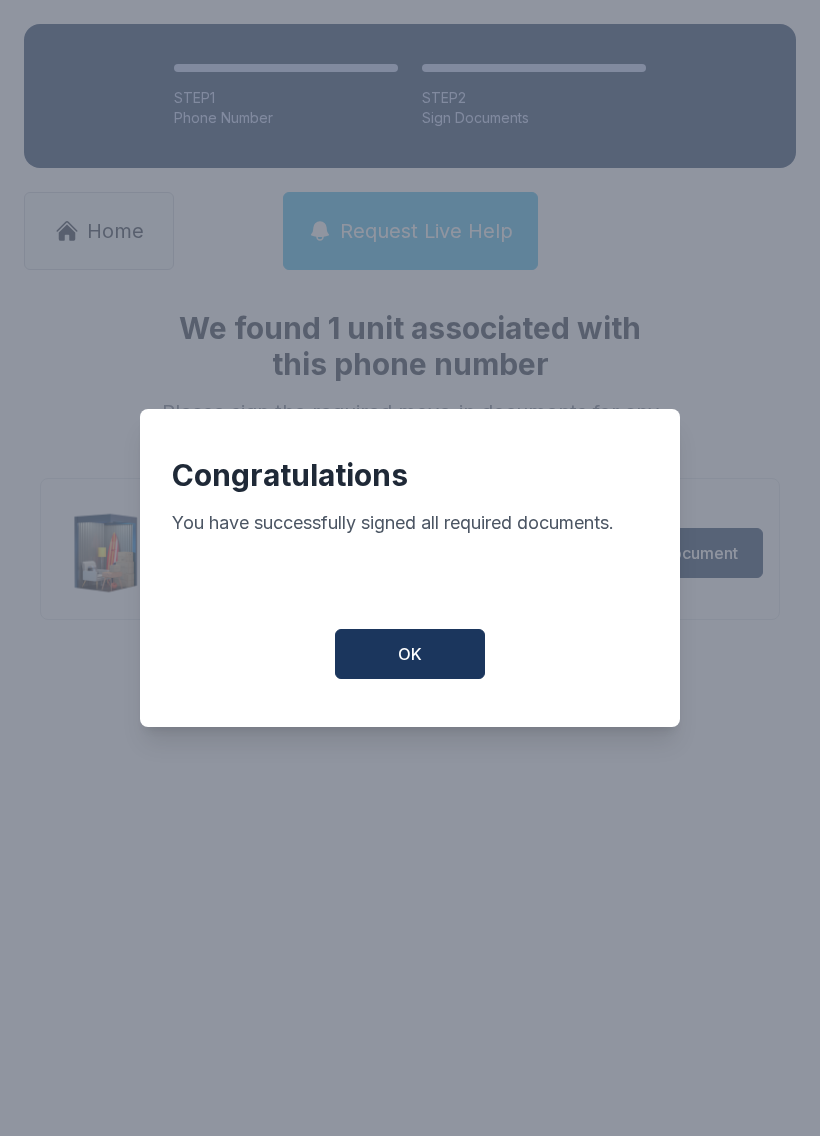 click on "OK" at bounding box center [410, 654] 